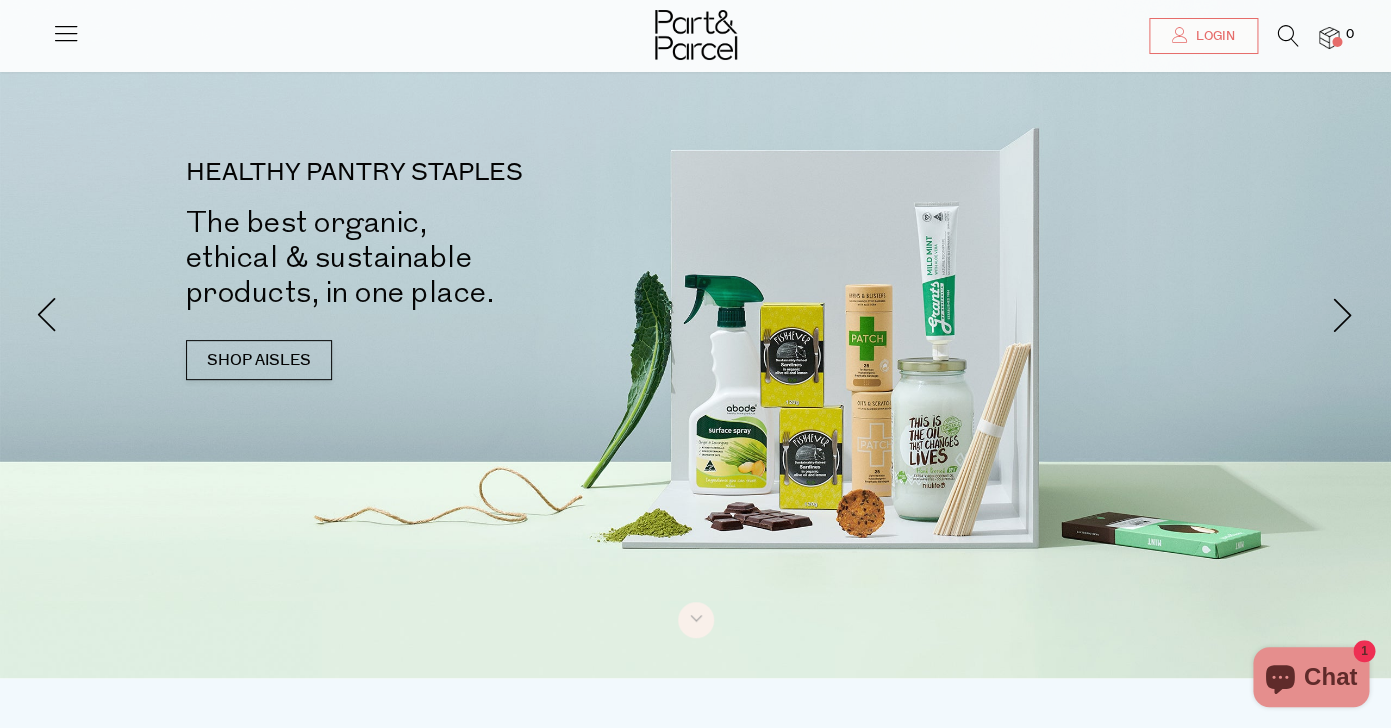 scroll, scrollTop: 0, scrollLeft: 0, axis: both 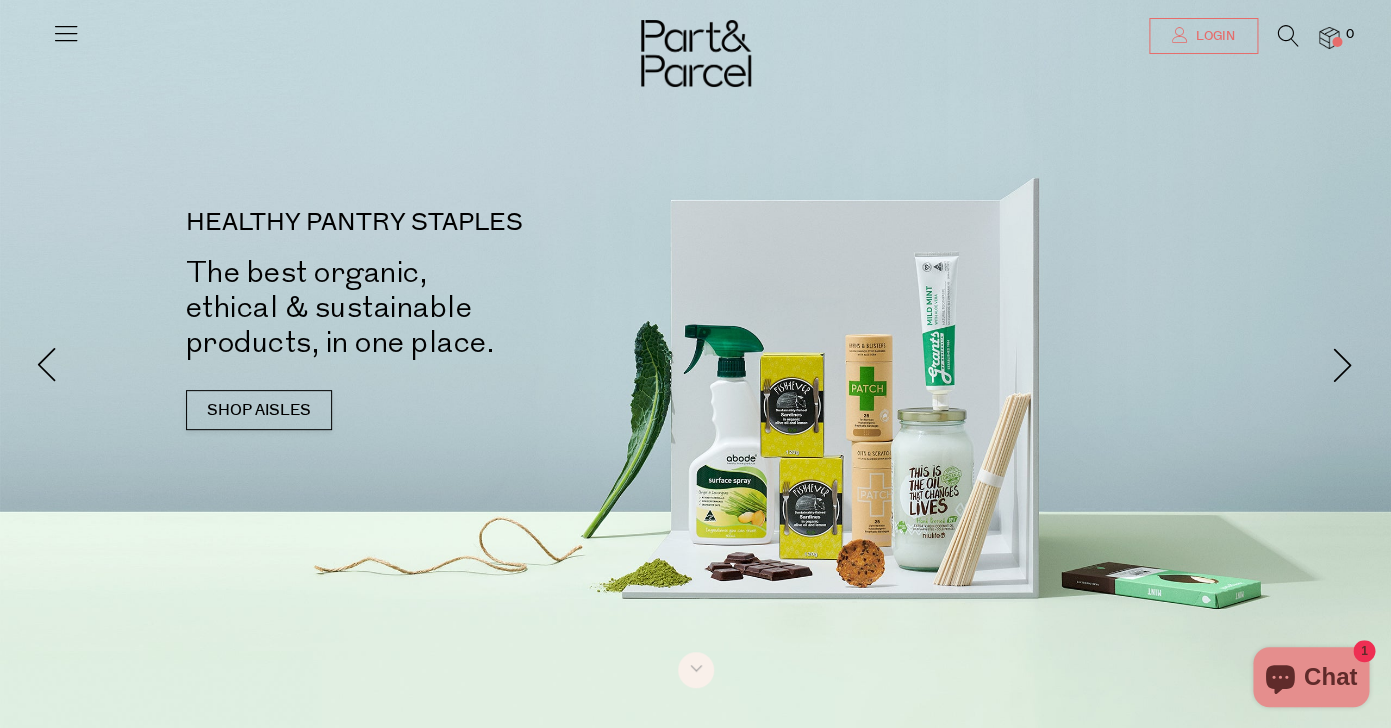 click on "Login" at bounding box center (1213, 36) 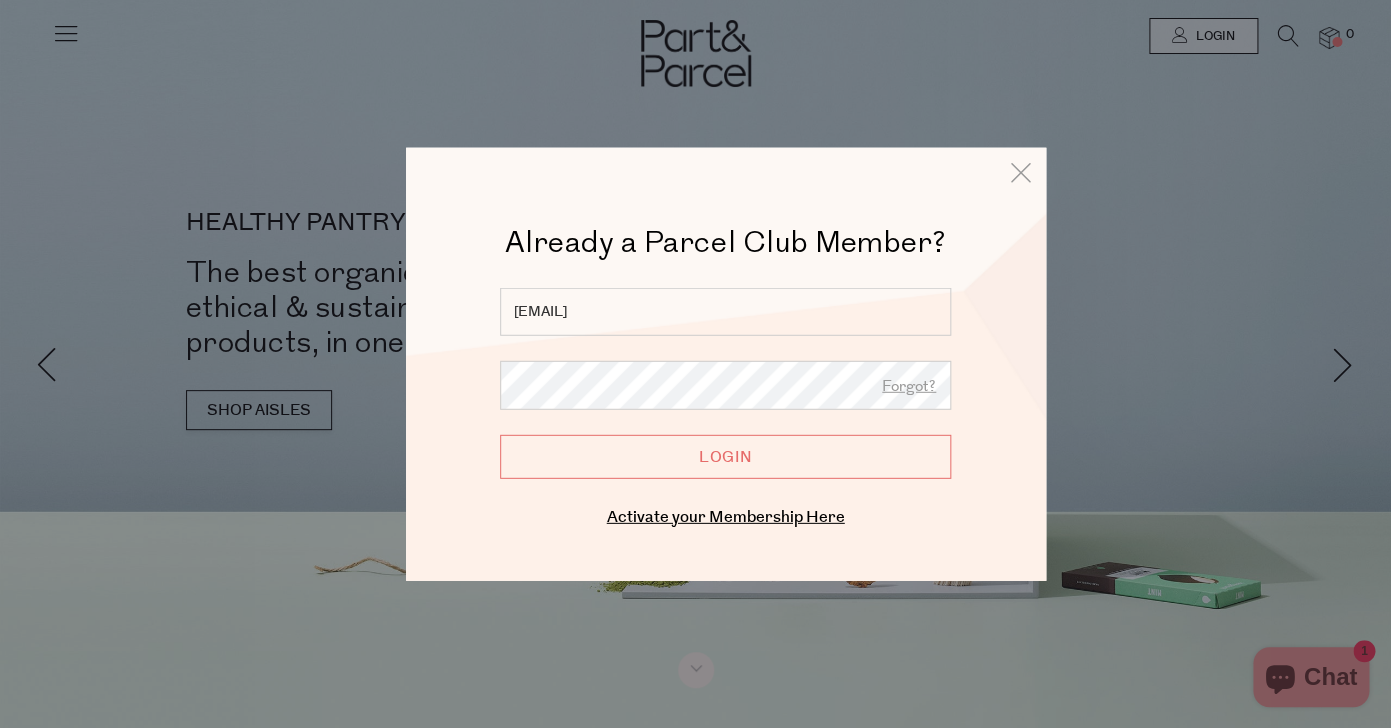 click on "Login" at bounding box center [725, 456] 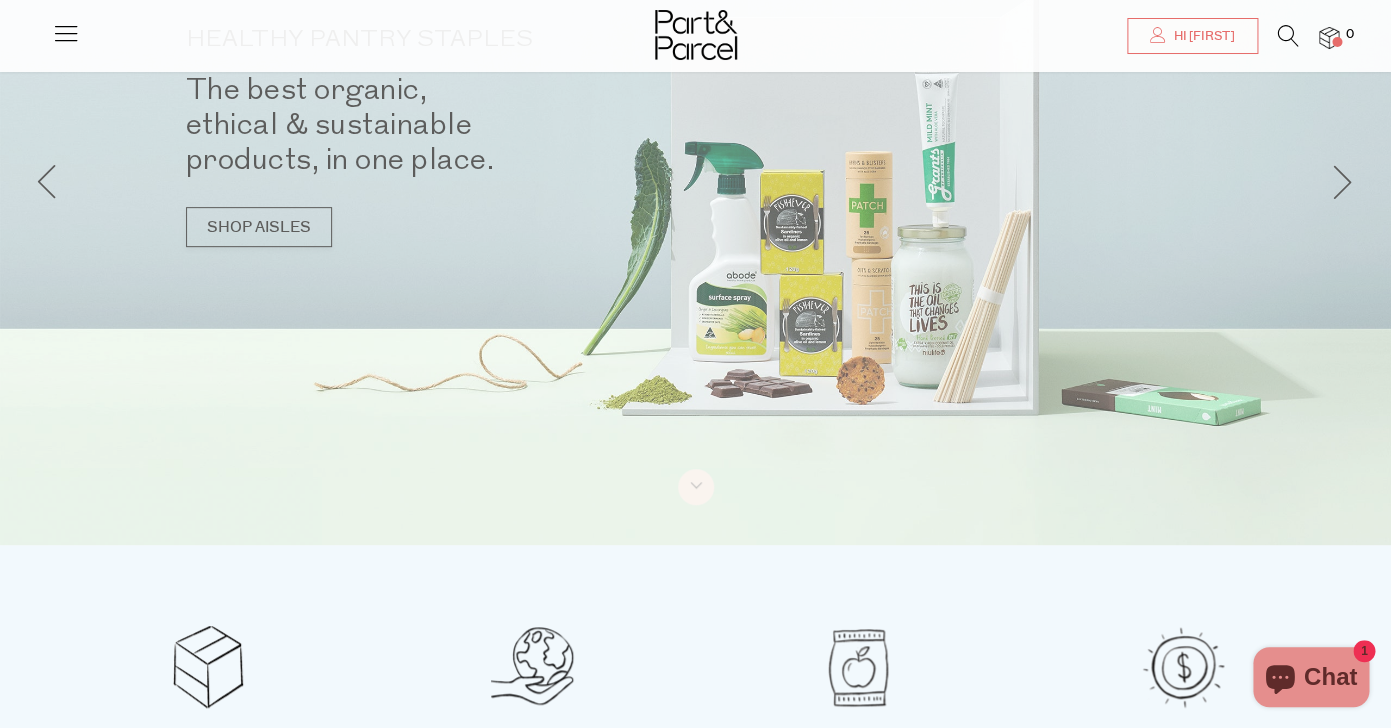 scroll, scrollTop: 0, scrollLeft: 0, axis: both 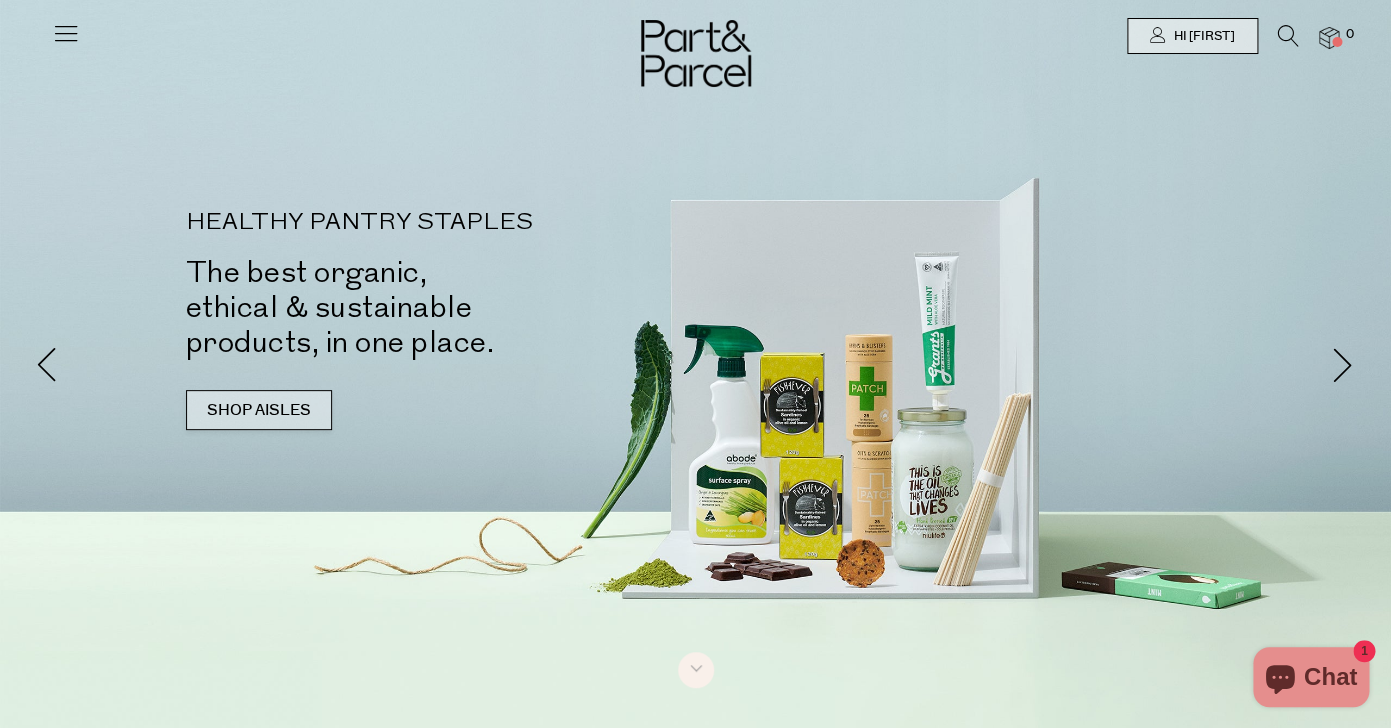 click on "SHOP AISLES" at bounding box center (259, 410) 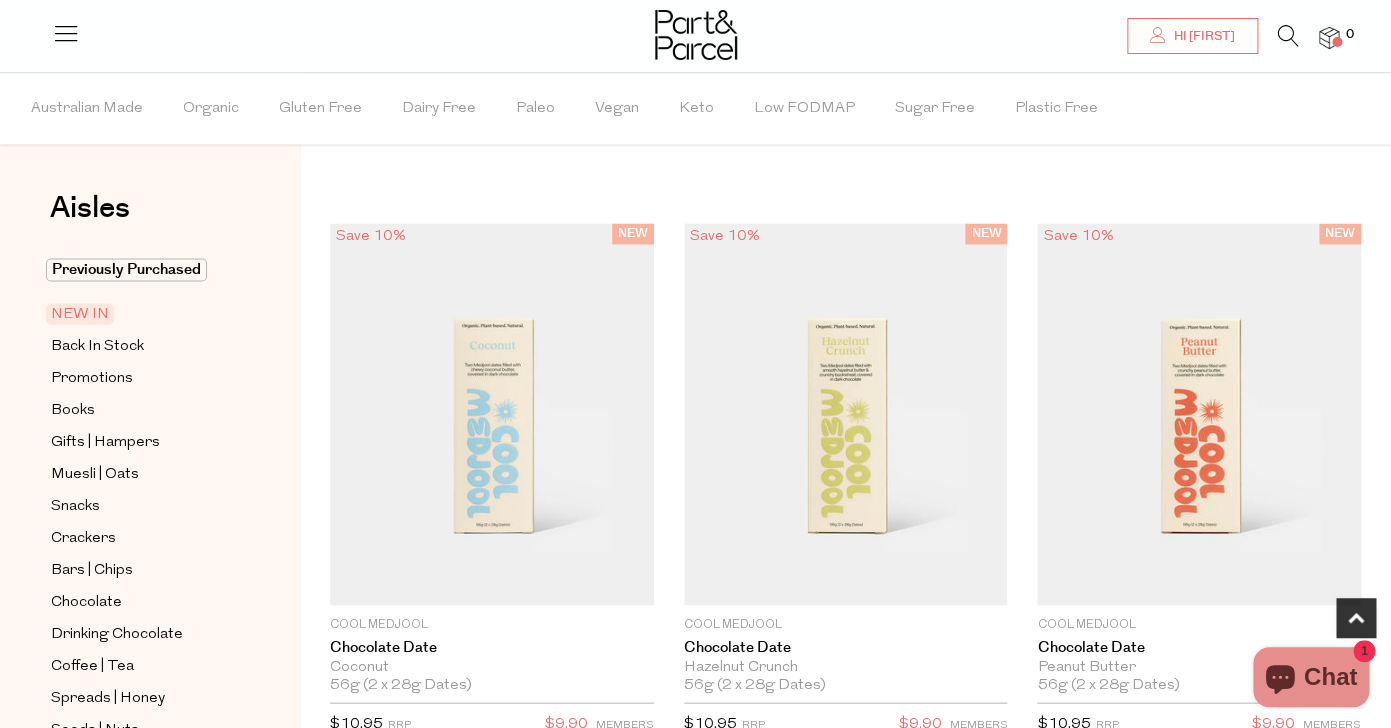 scroll, scrollTop: 1072, scrollLeft: 0, axis: vertical 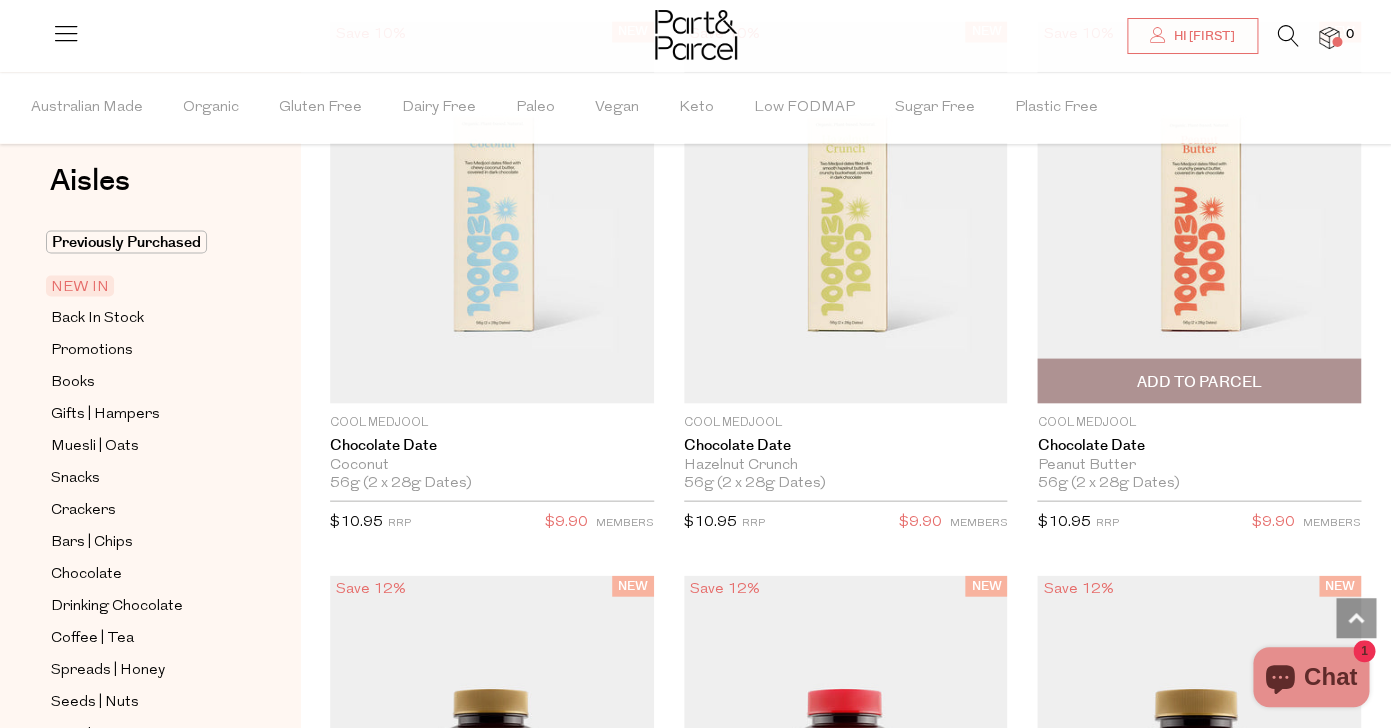 click on "Add To Parcel" at bounding box center [1199, 381] 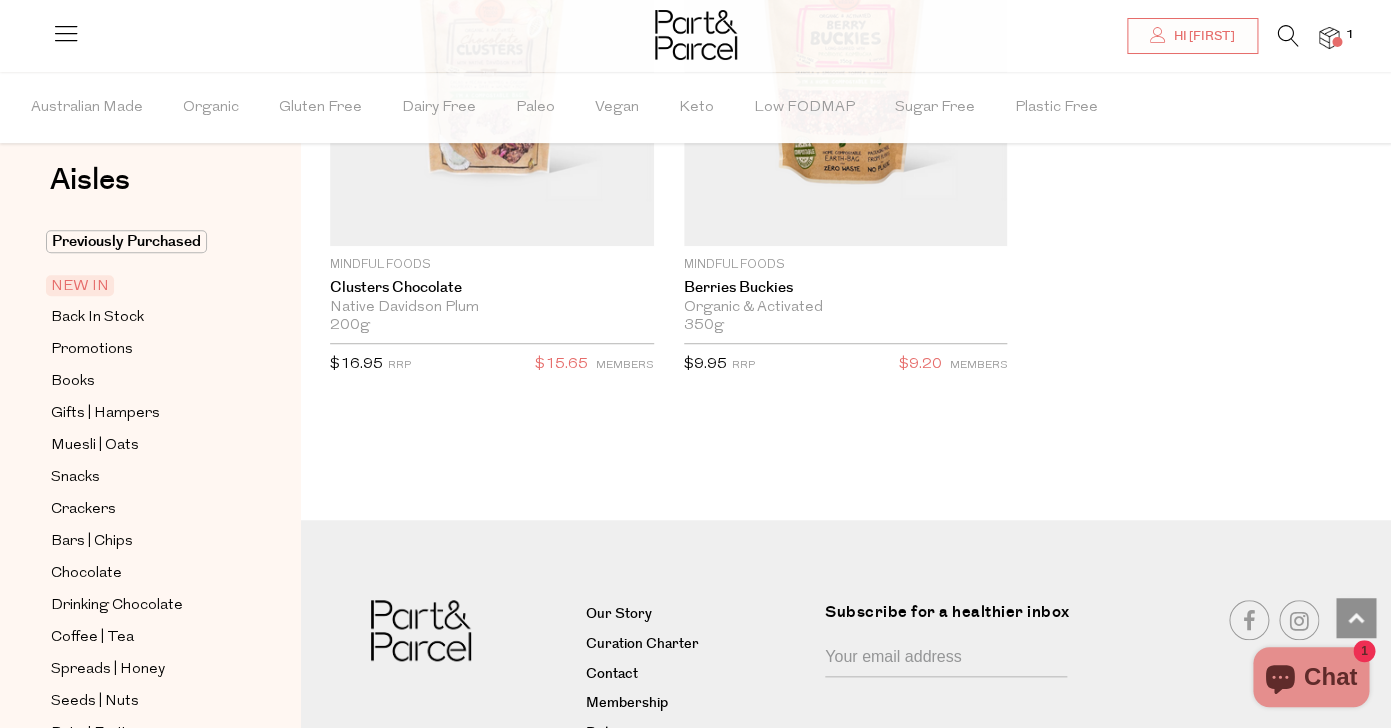 scroll, scrollTop: 5989, scrollLeft: 0, axis: vertical 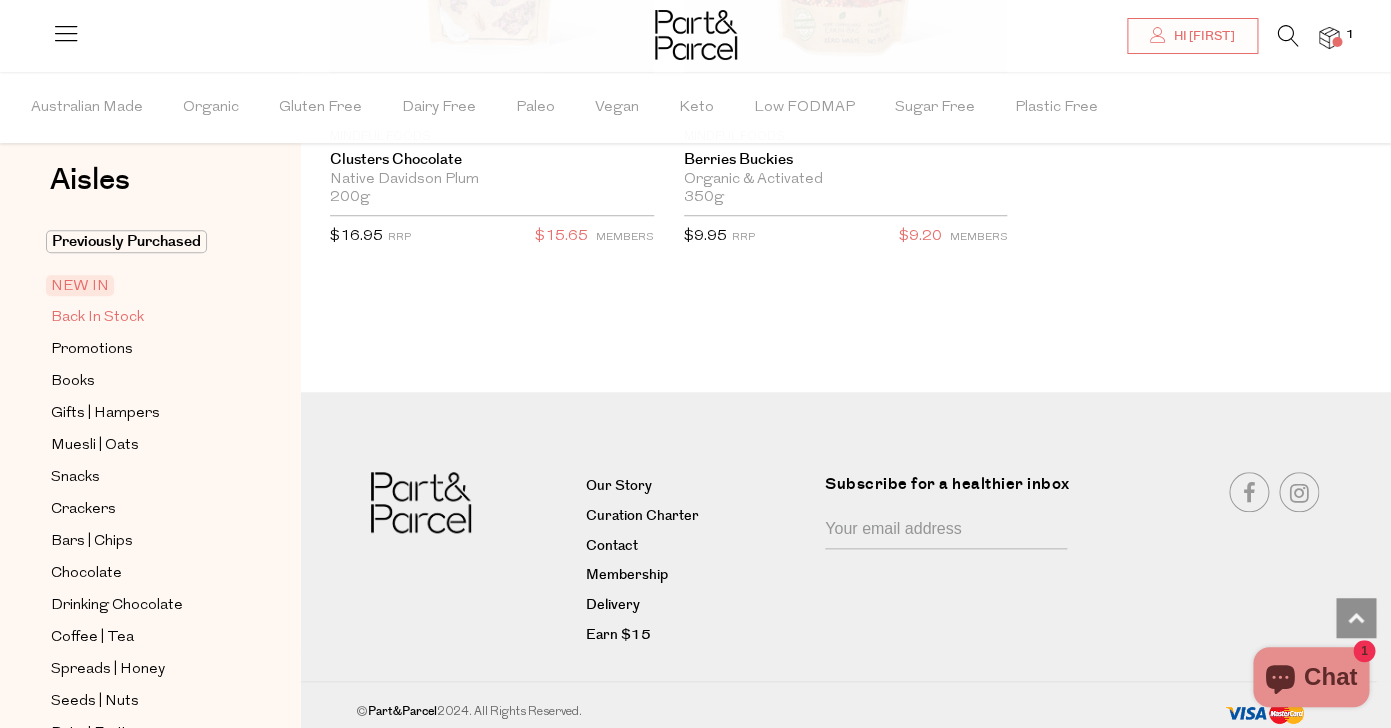 click on "Back In Stock" at bounding box center (97, 318) 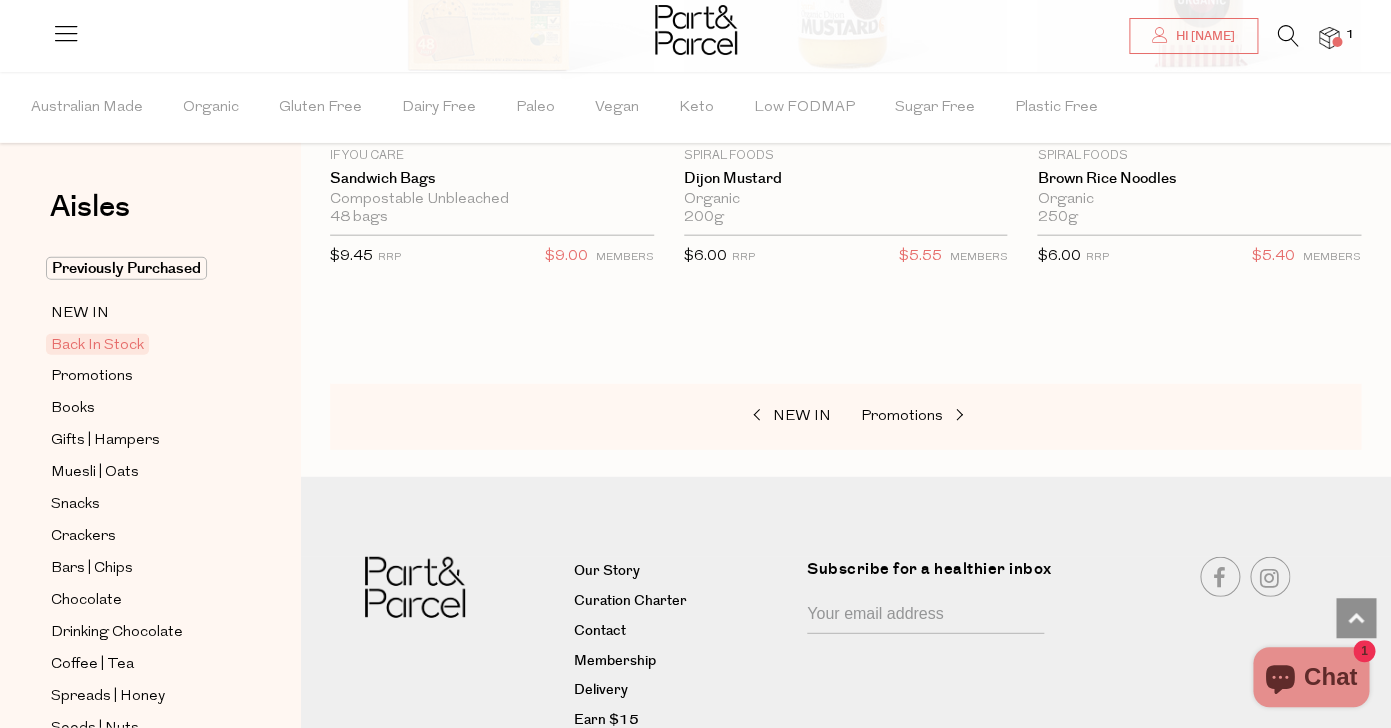 scroll, scrollTop: 1703, scrollLeft: 0, axis: vertical 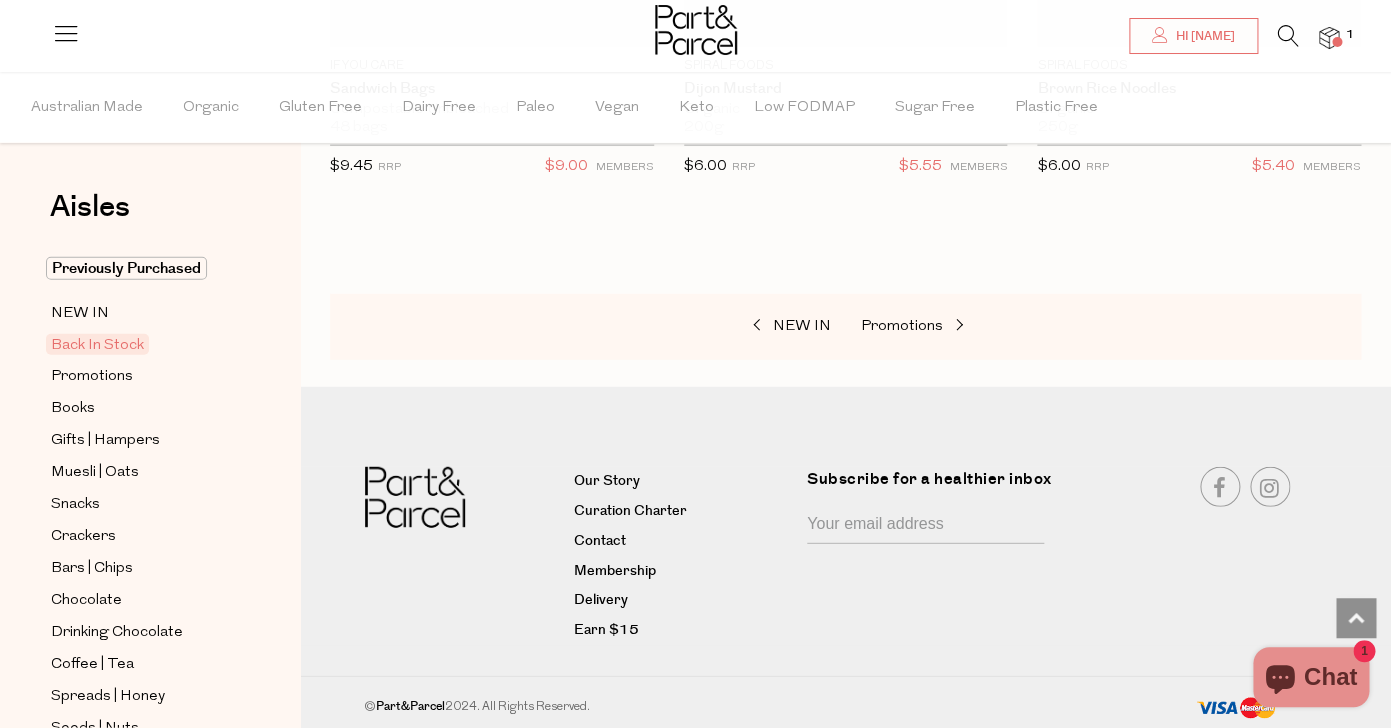 click on "Previously Purchased
NEW IN
Back In Stock
Promotions
Books
Gifts | Hampers
Muesli | Oats
Snacks
Crackers
Bars | Chips
Chocolate
Drinking Chocolate" at bounding box center [150, 771] 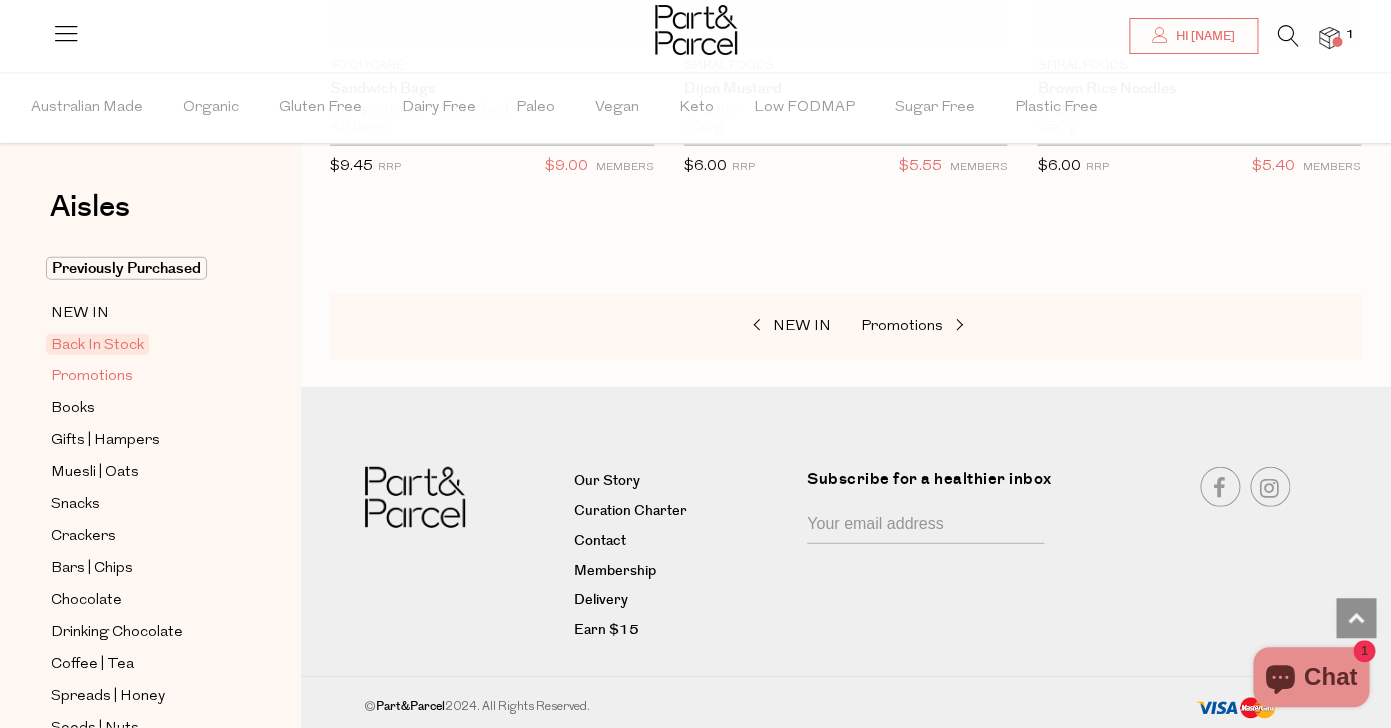 click on "Promotions" at bounding box center (92, 377) 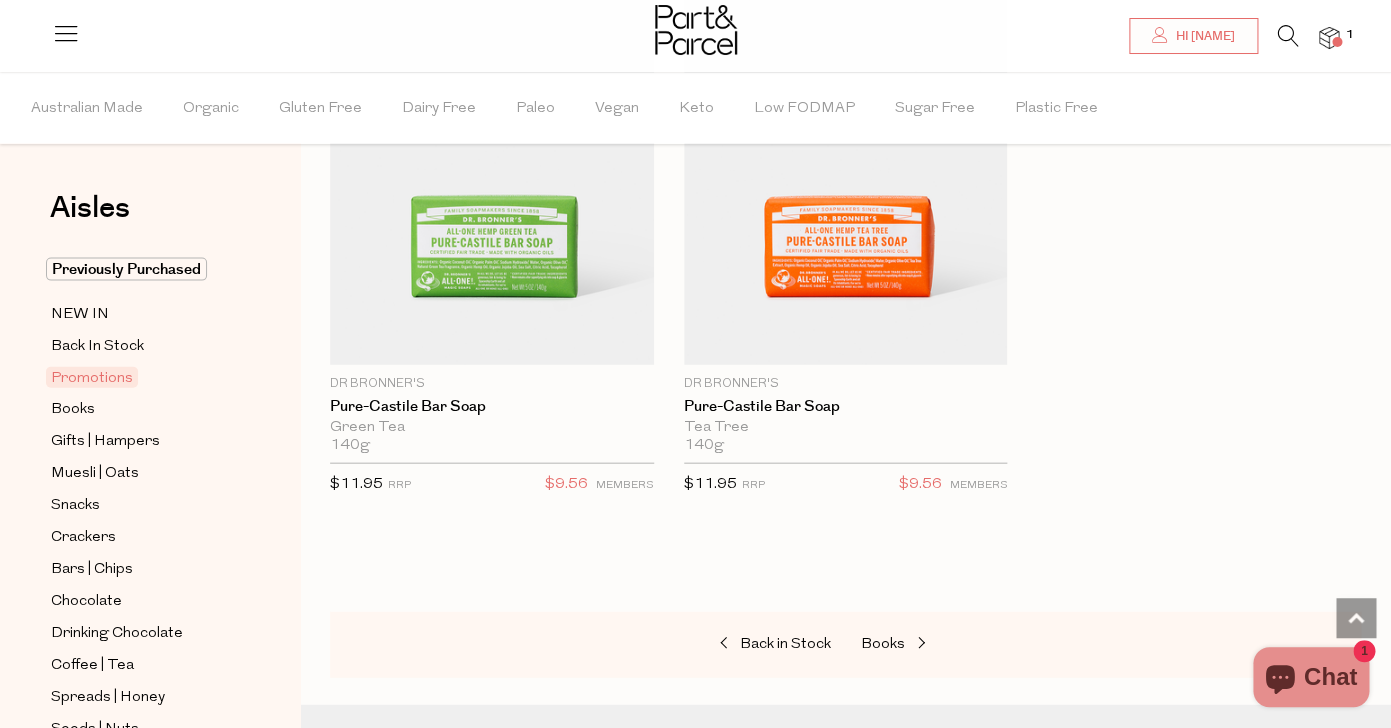 scroll, scrollTop: 1588, scrollLeft: 0, axis: vertical 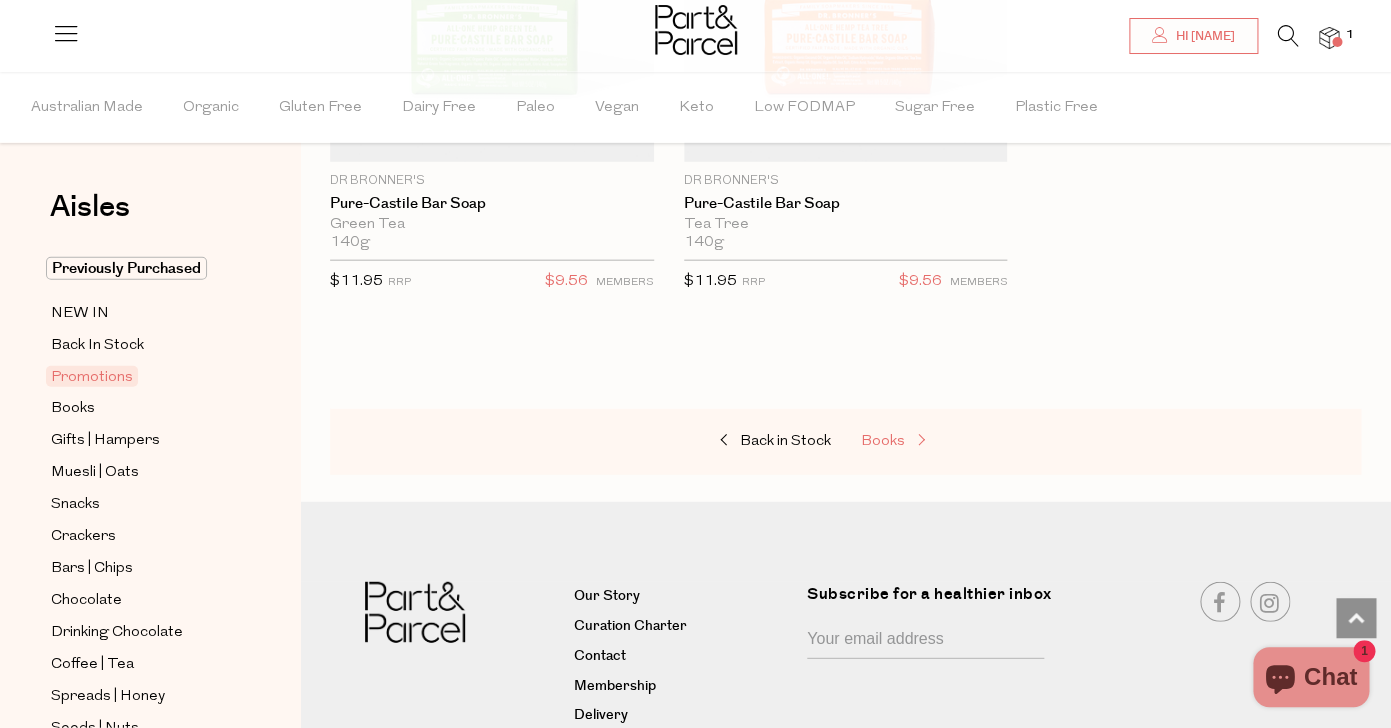 click at bounding box center [919, 441] 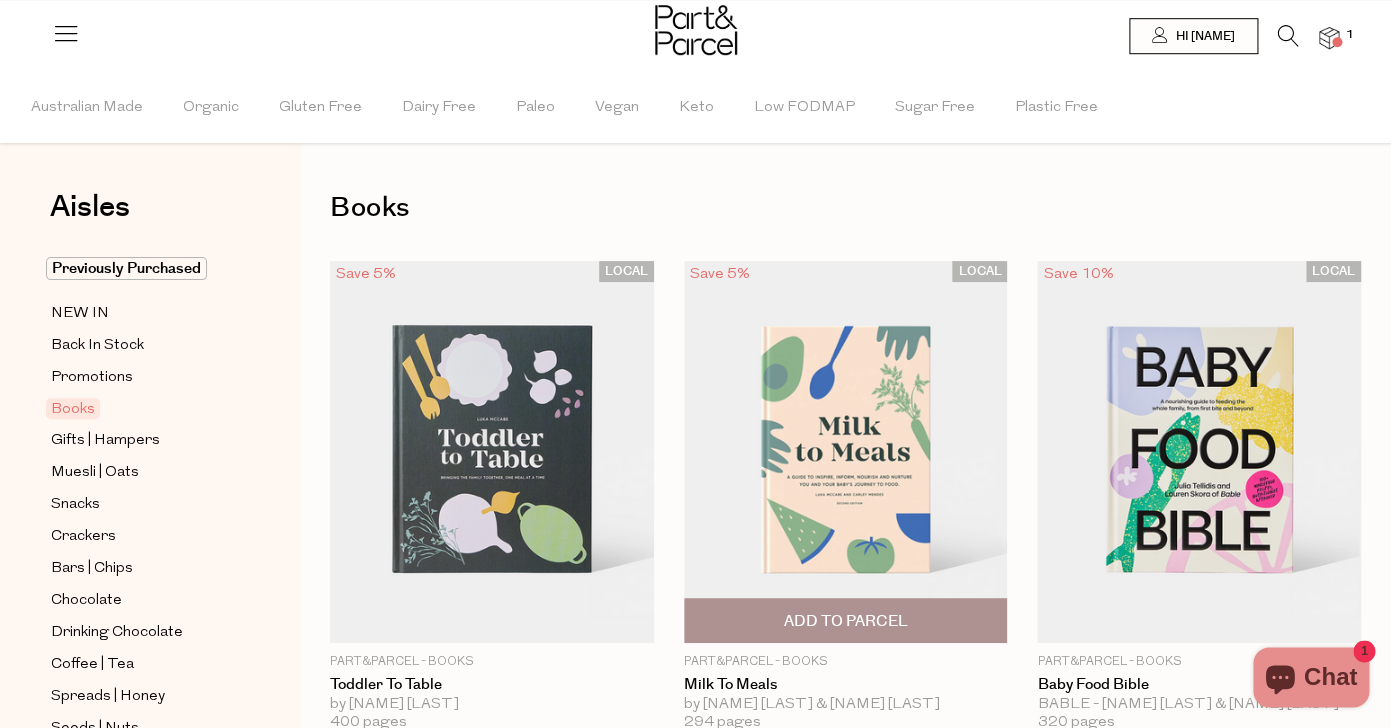 scroll, scrollTop: 0, scrollLeft: 0, axis: both 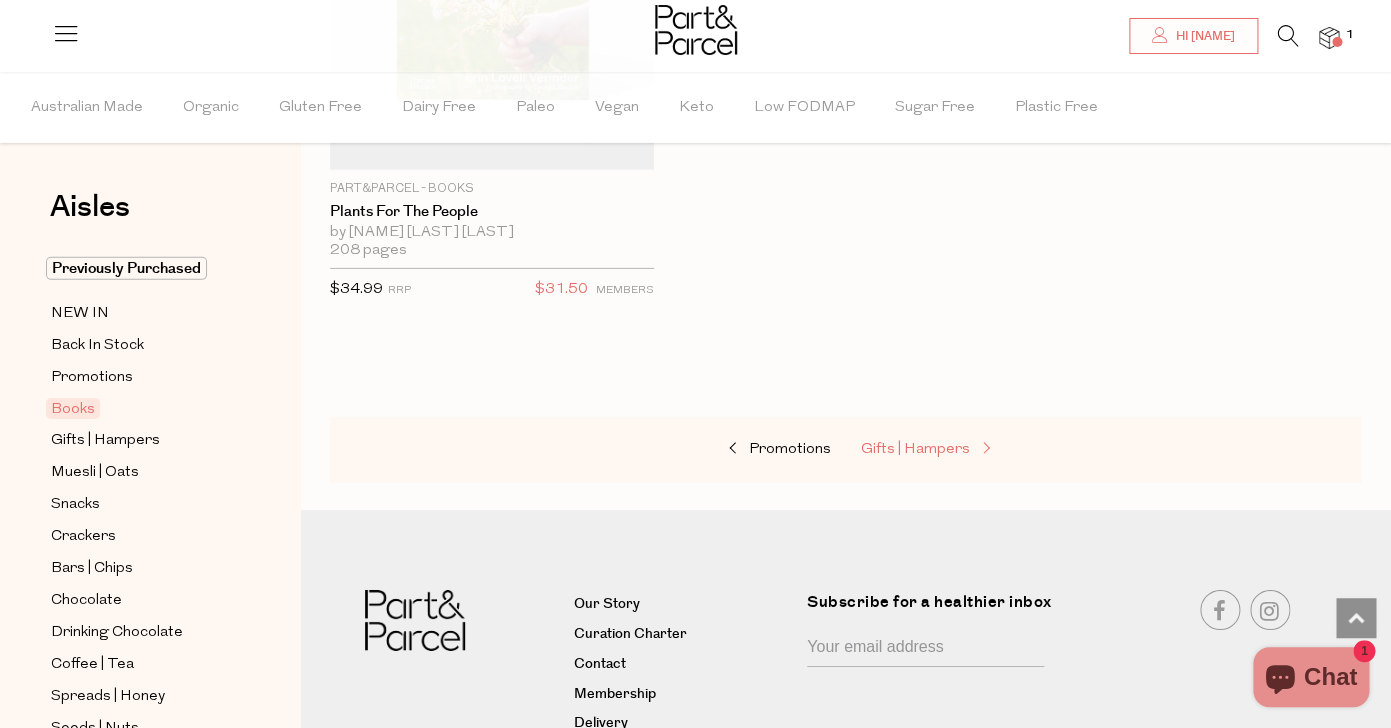 click on "Gifts | Hampers" at bounding box center [915, 449] 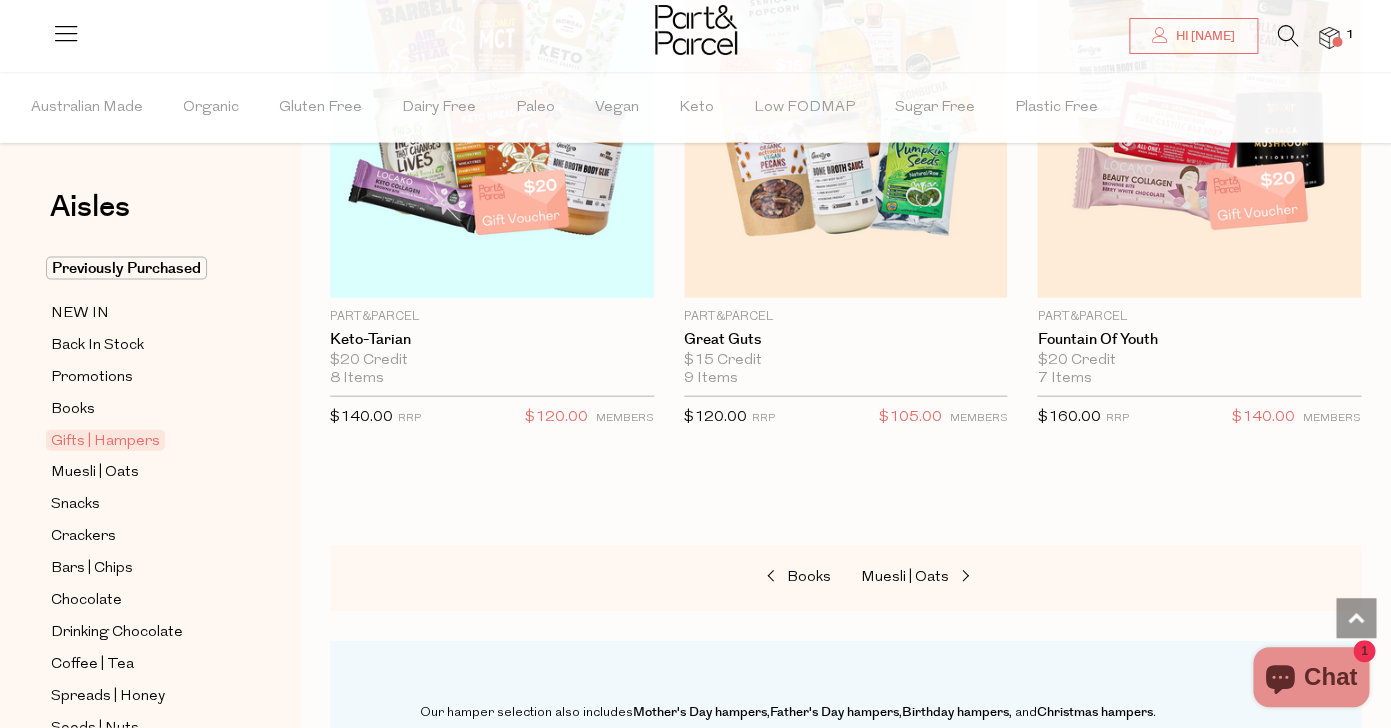 scroll, scrollTop: 1640, scrollLeft: 0, axis: vertical 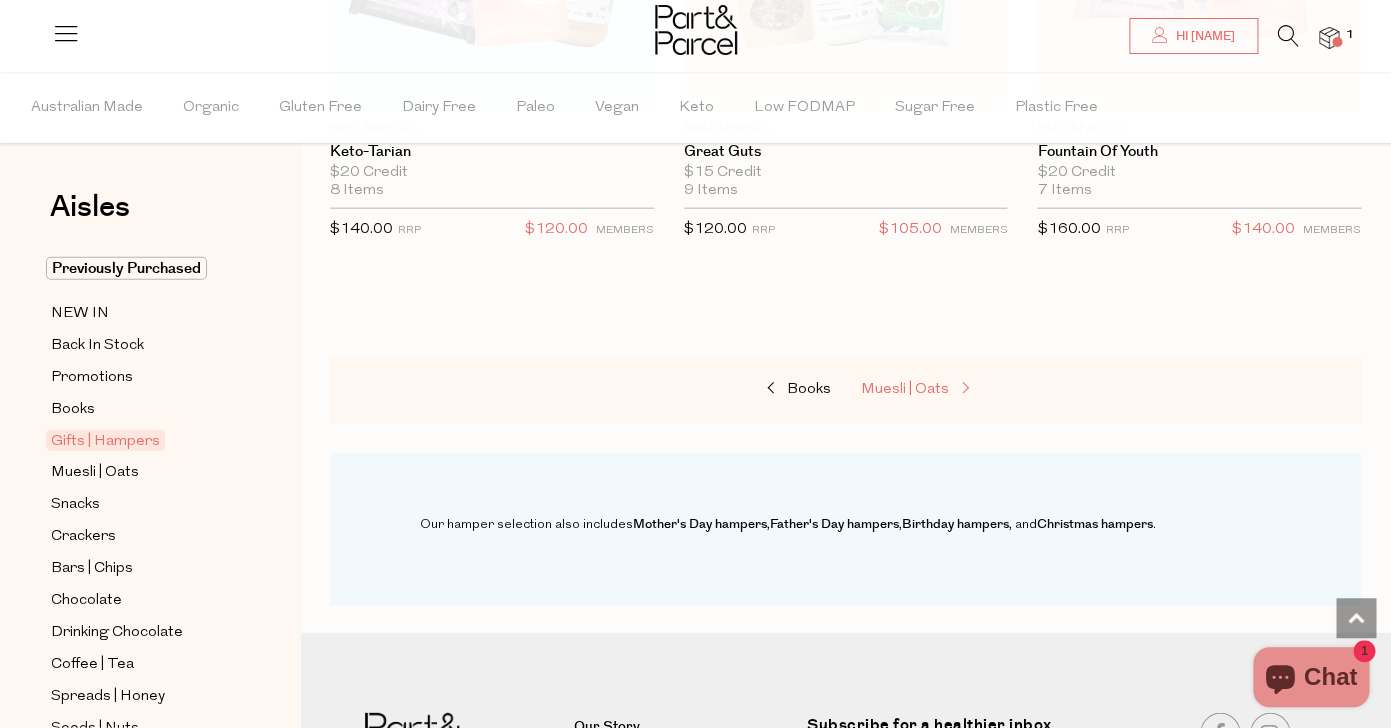 click on "Muesli | Oats" at bounding box center [905, 389] 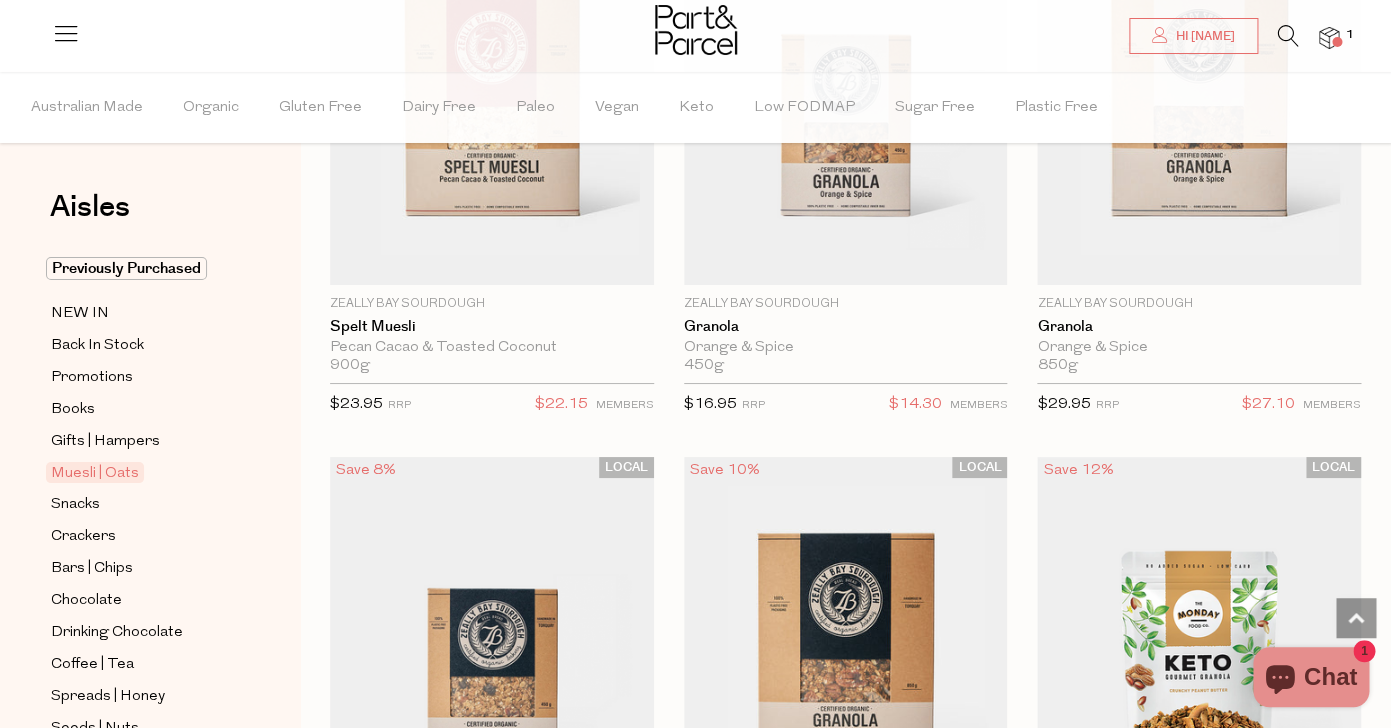 scroll, scrollTop: 5309, scrollLeft: 0, axis: vertical 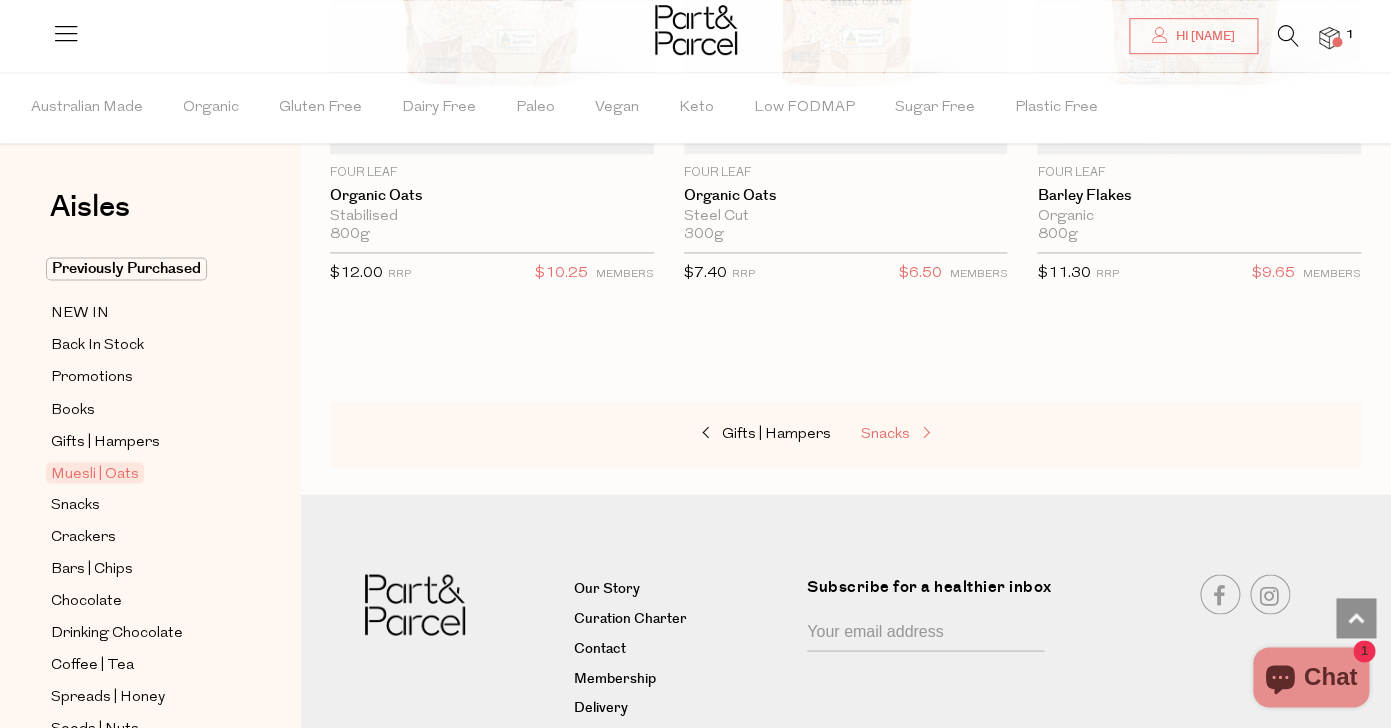click on "Snacks" at bounding box center (885, 433) 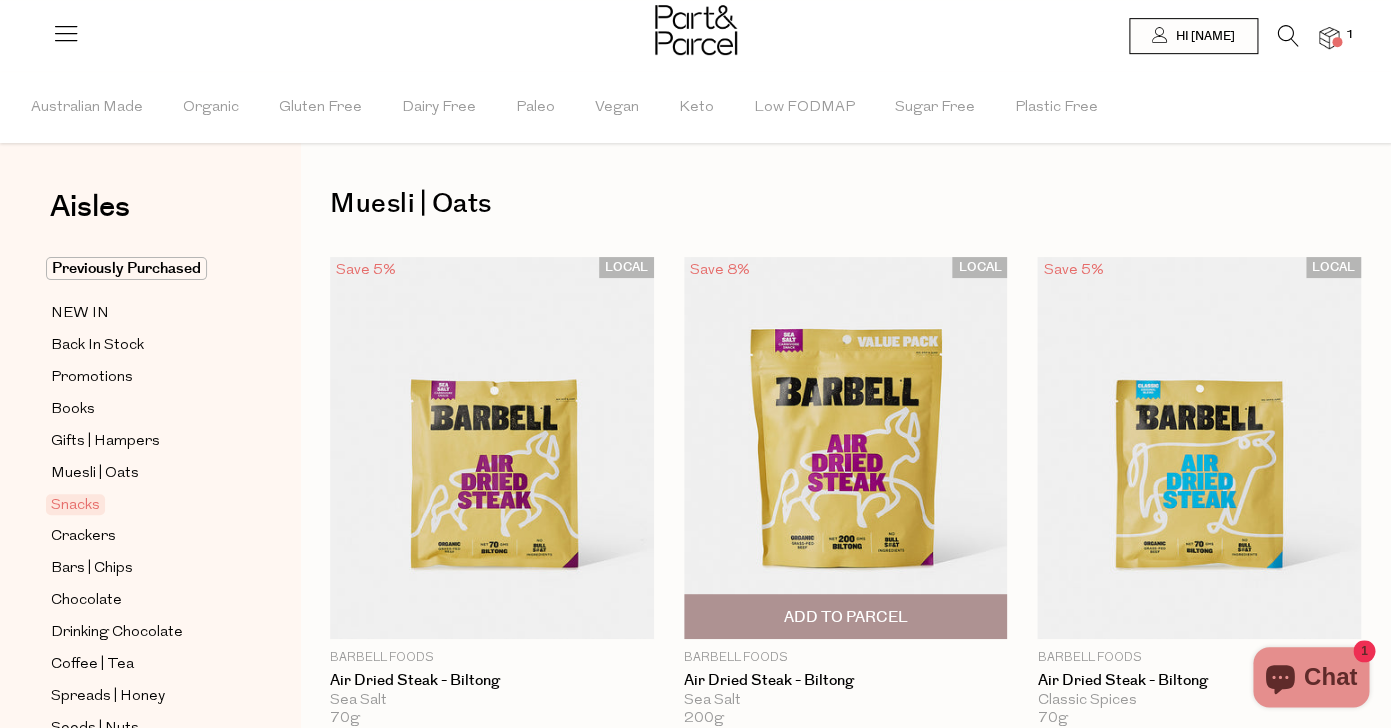 scroll, scrollTop: 0, scrollLeft: 0, axis: both 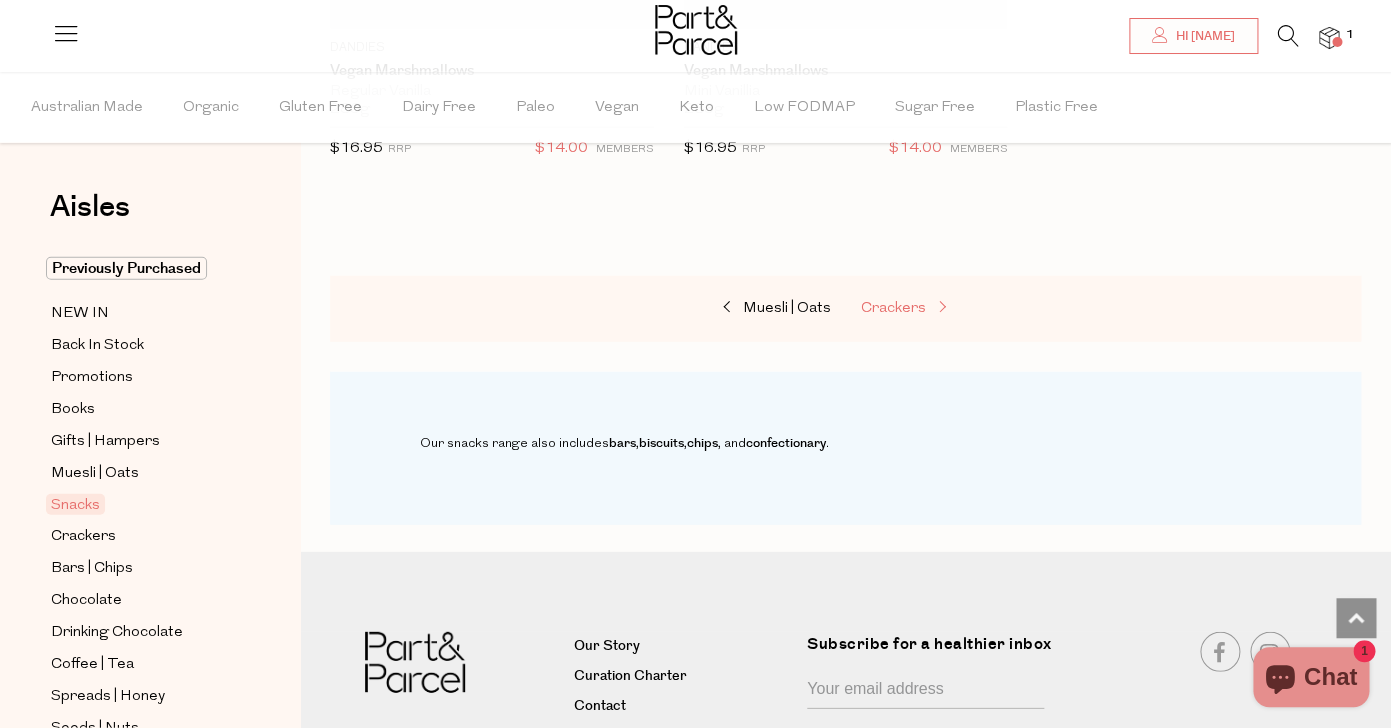click on "Crackers" at bounding box center [961, 309] 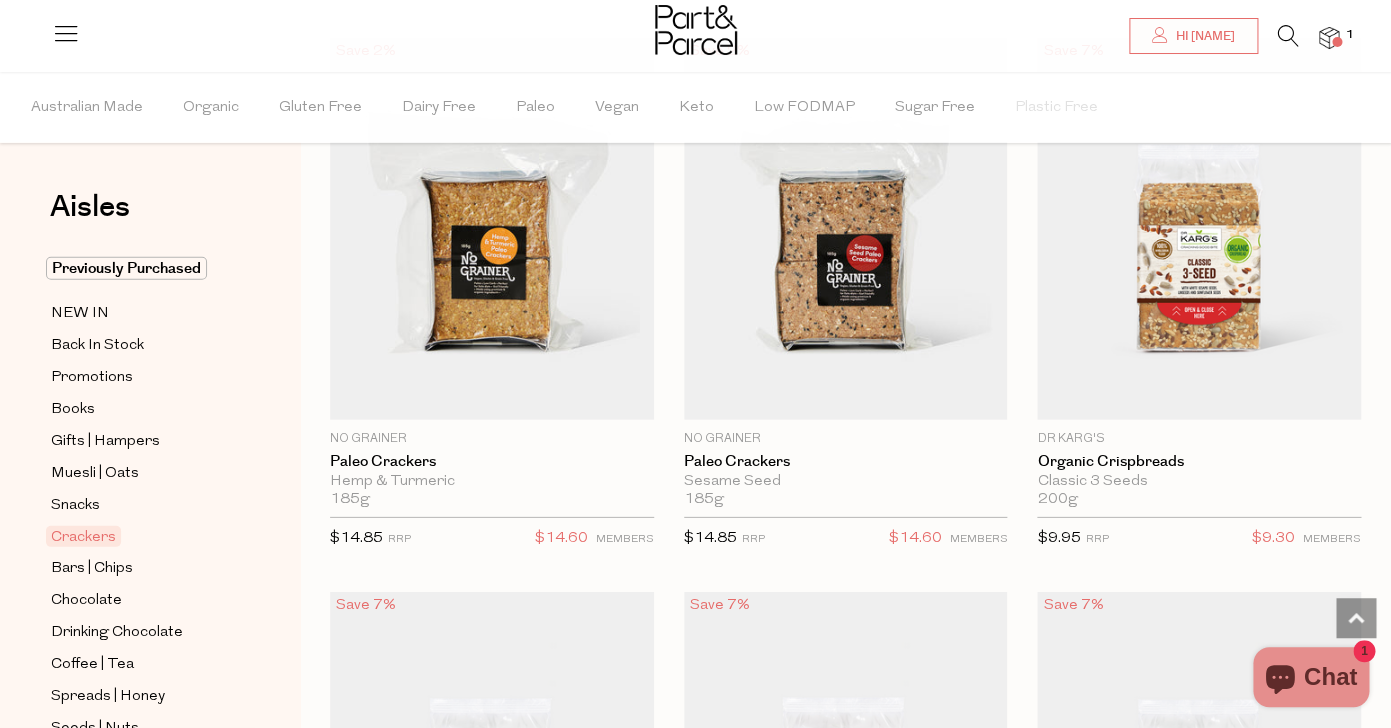 scroll, scrollTop: 4591, scrollLeft: 0, axis: vertical 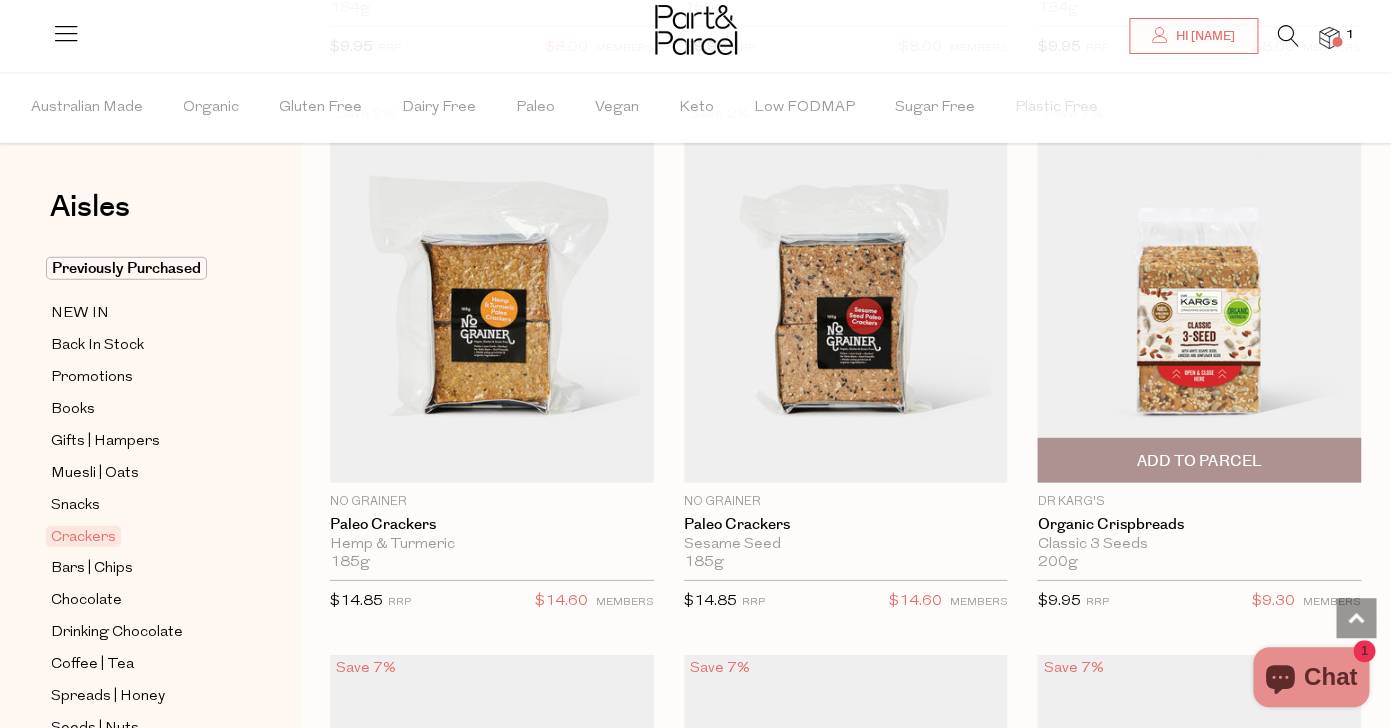 click at bounding box center [1199, 292] 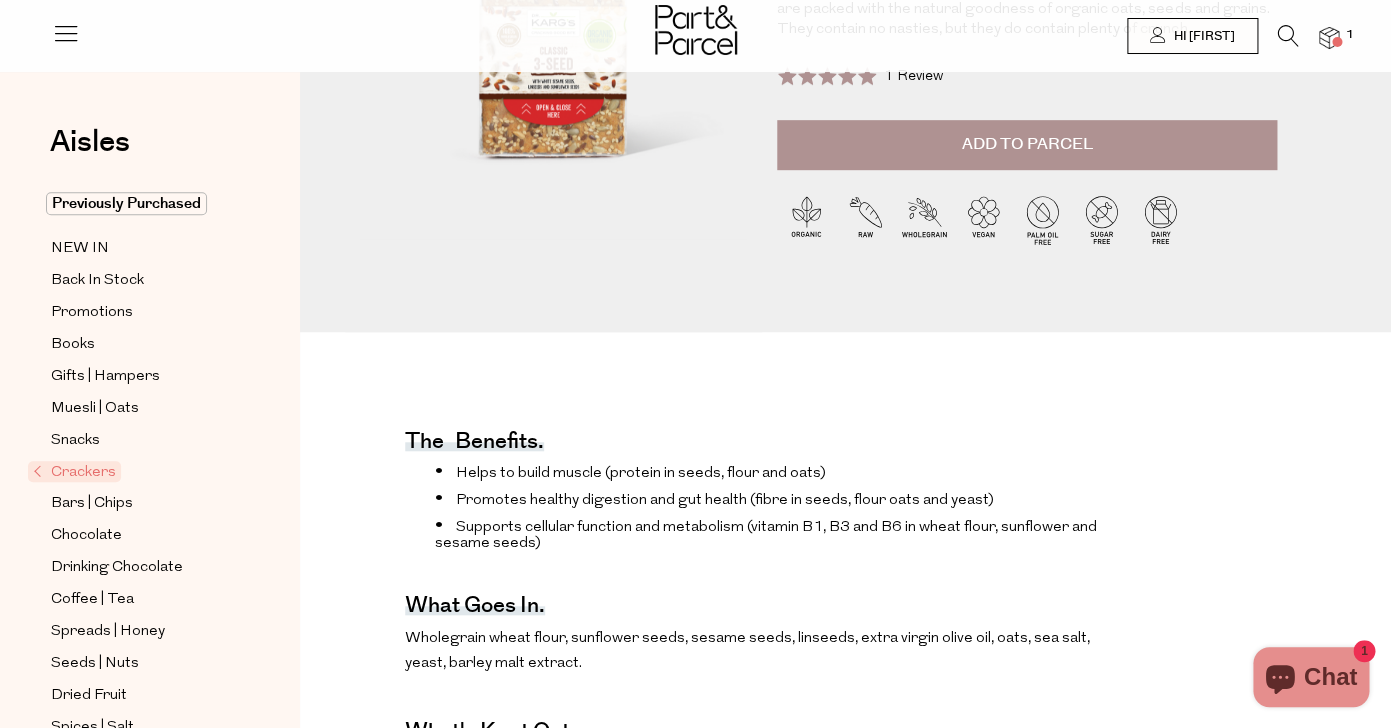 scroll, scrollTop: 0, scrollLeft: 0, axis: both 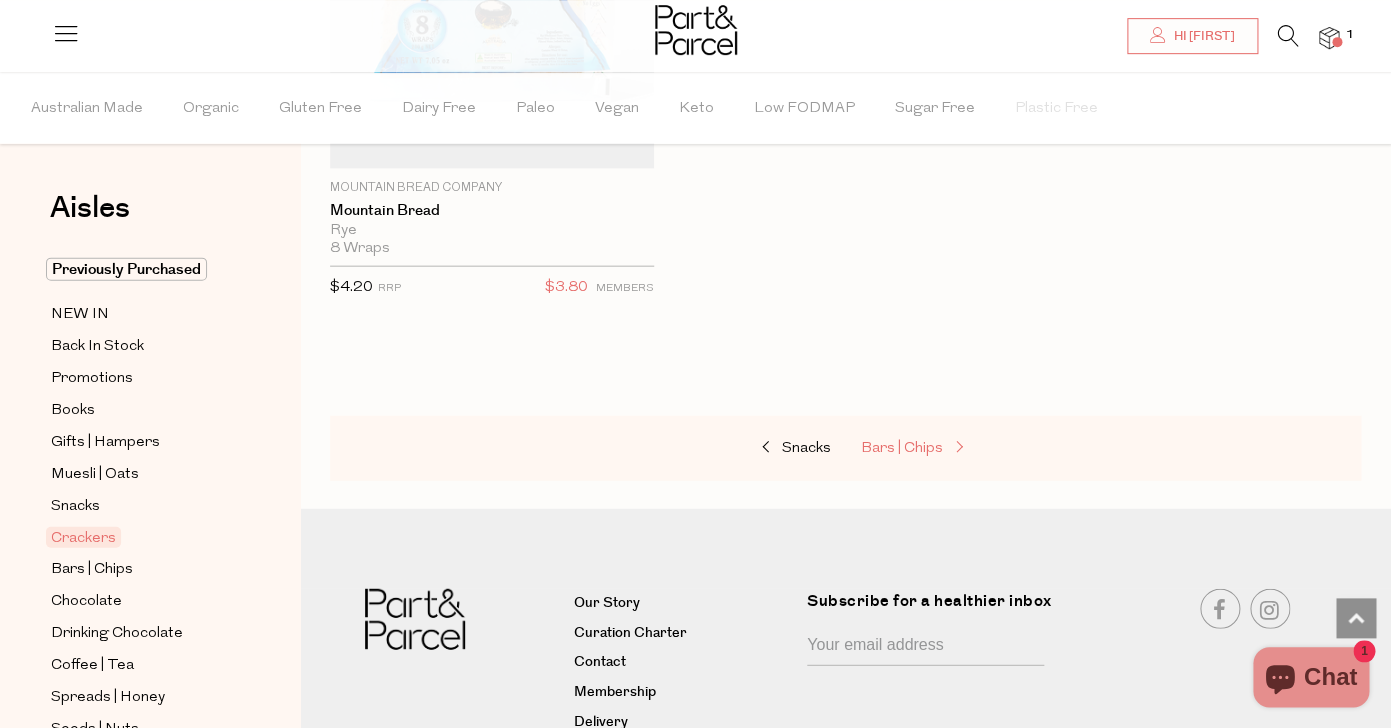 click on "Bars | Chips" at bounding box center [902, 447] 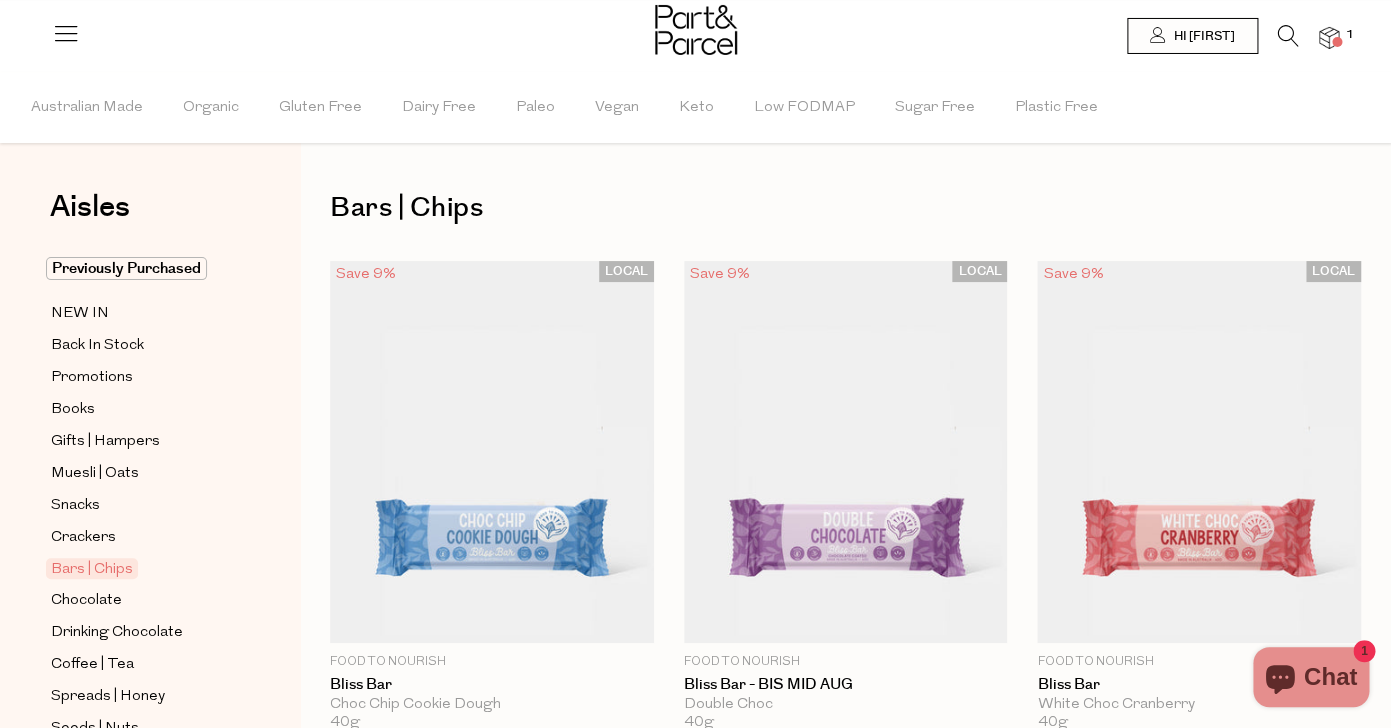 scroll, scrollTop: 0, scrollLeft: 0, axis: both 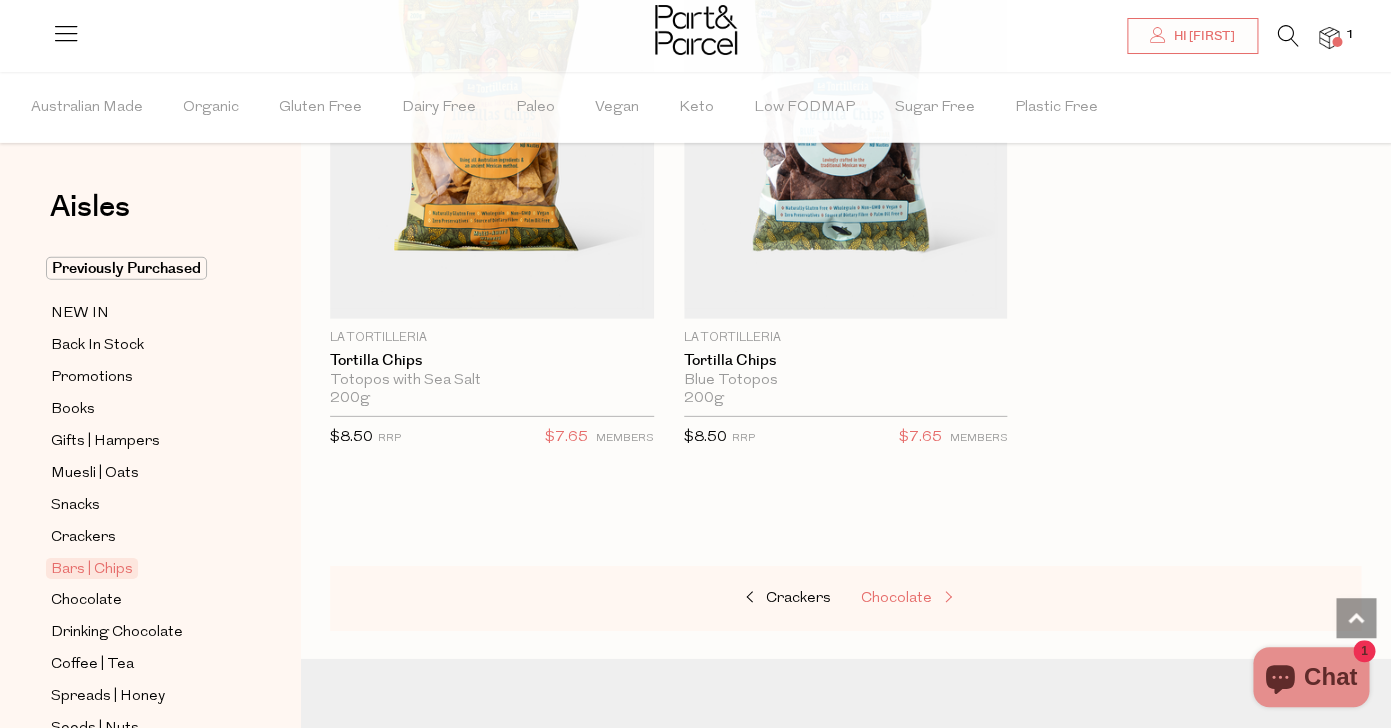 click on "Chocolate" at bounding box center [896, 598] 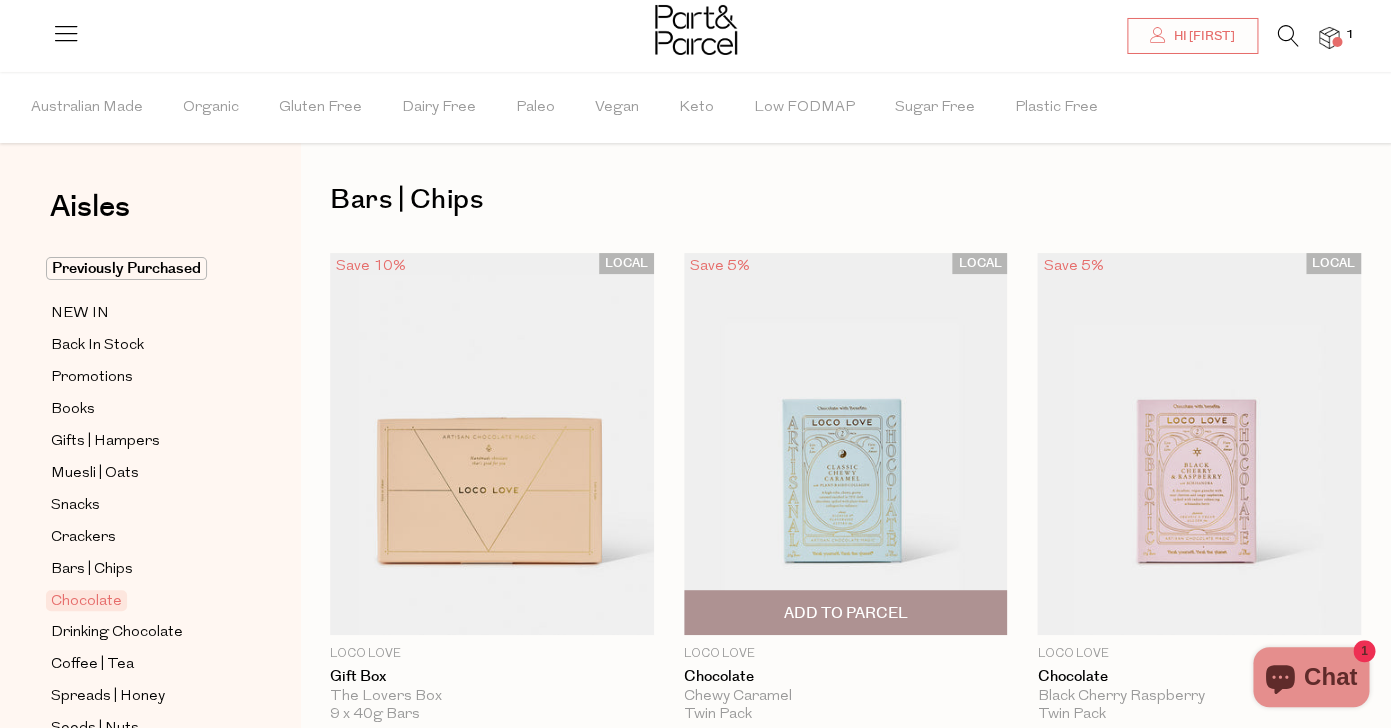 scroll, scrollTop: 0, scrollLeft: 0, axis: both 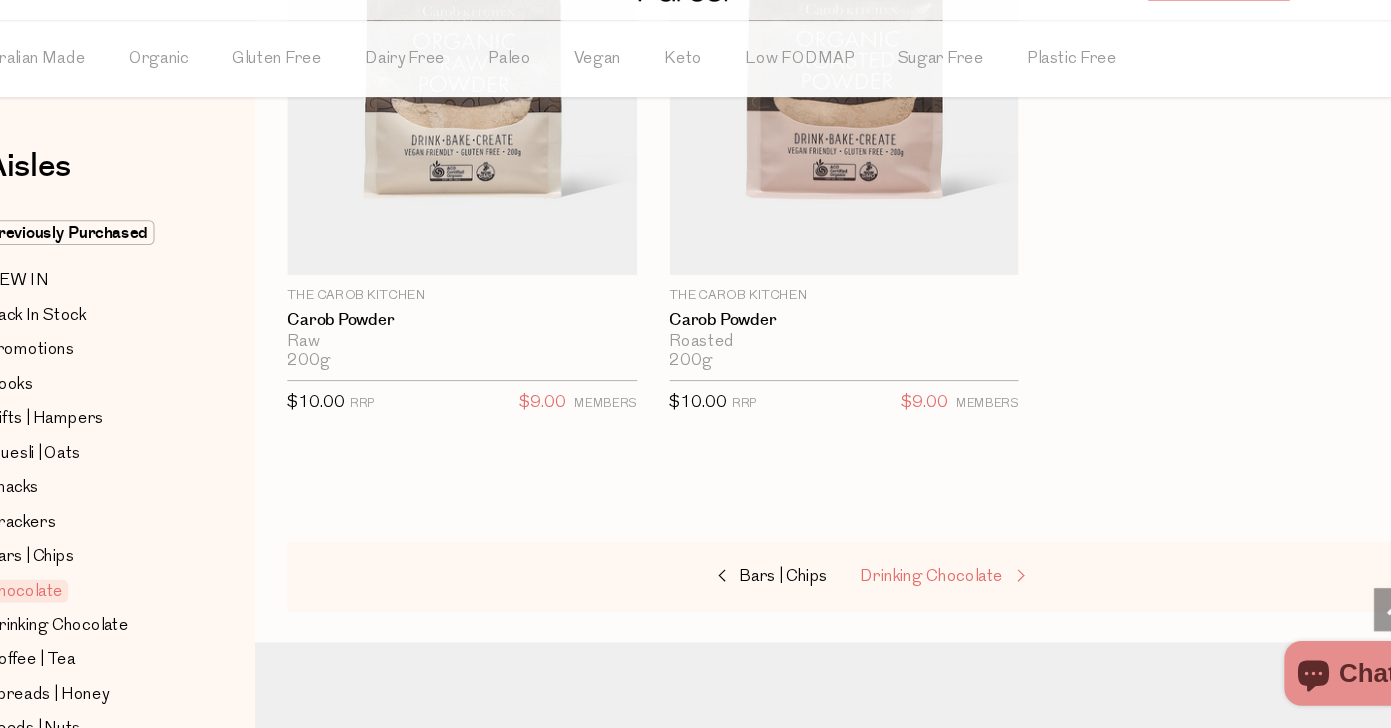 click on "Drinking Chocolate" at bounding box center (927, 587) 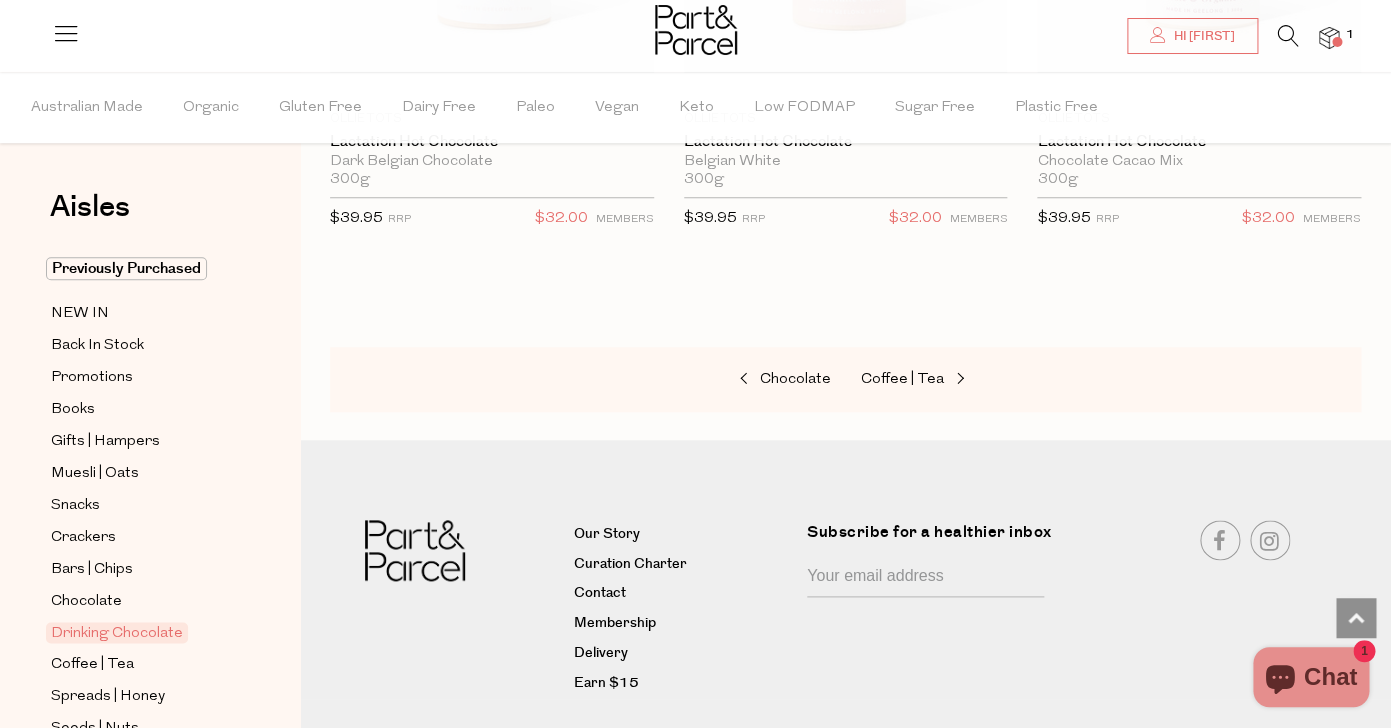 scroll, scrollTop: 3363, scrollLeft: 0, axis: vertical 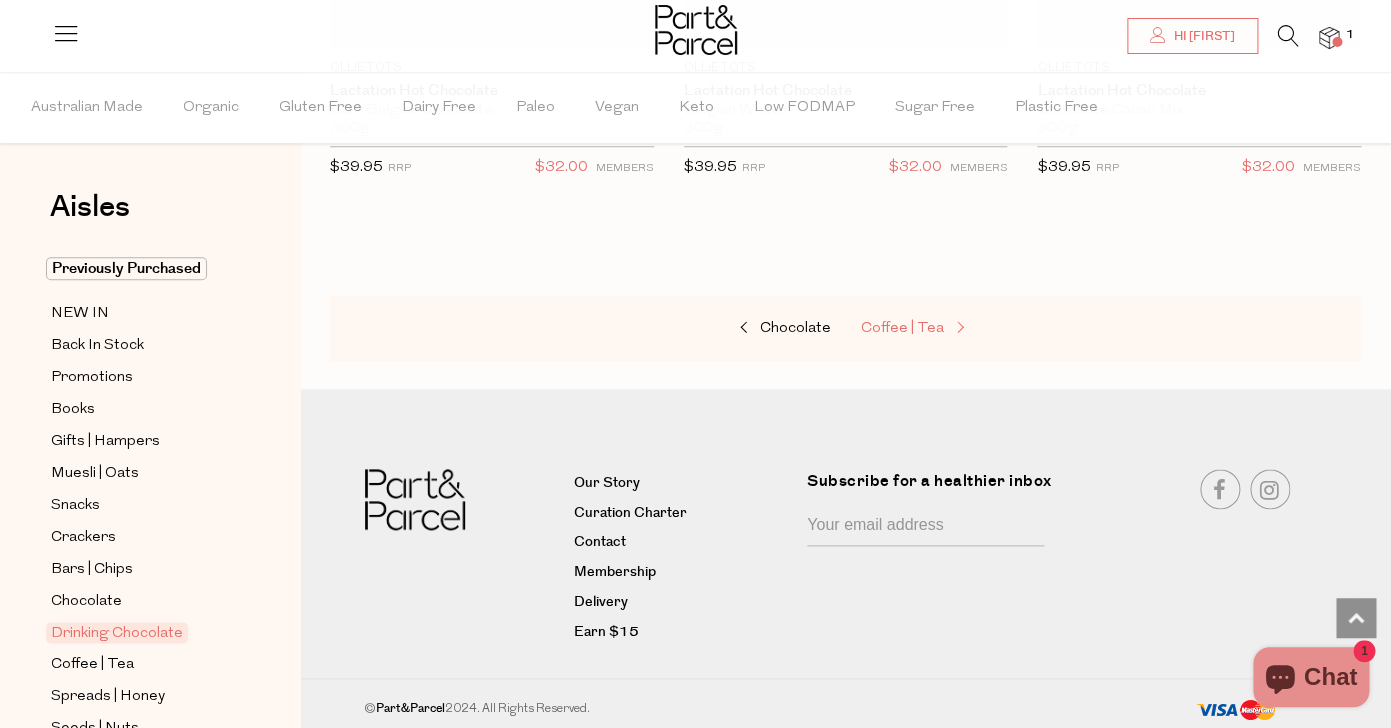 click on "Coffee | Tea" at bounding box center (902, 328) 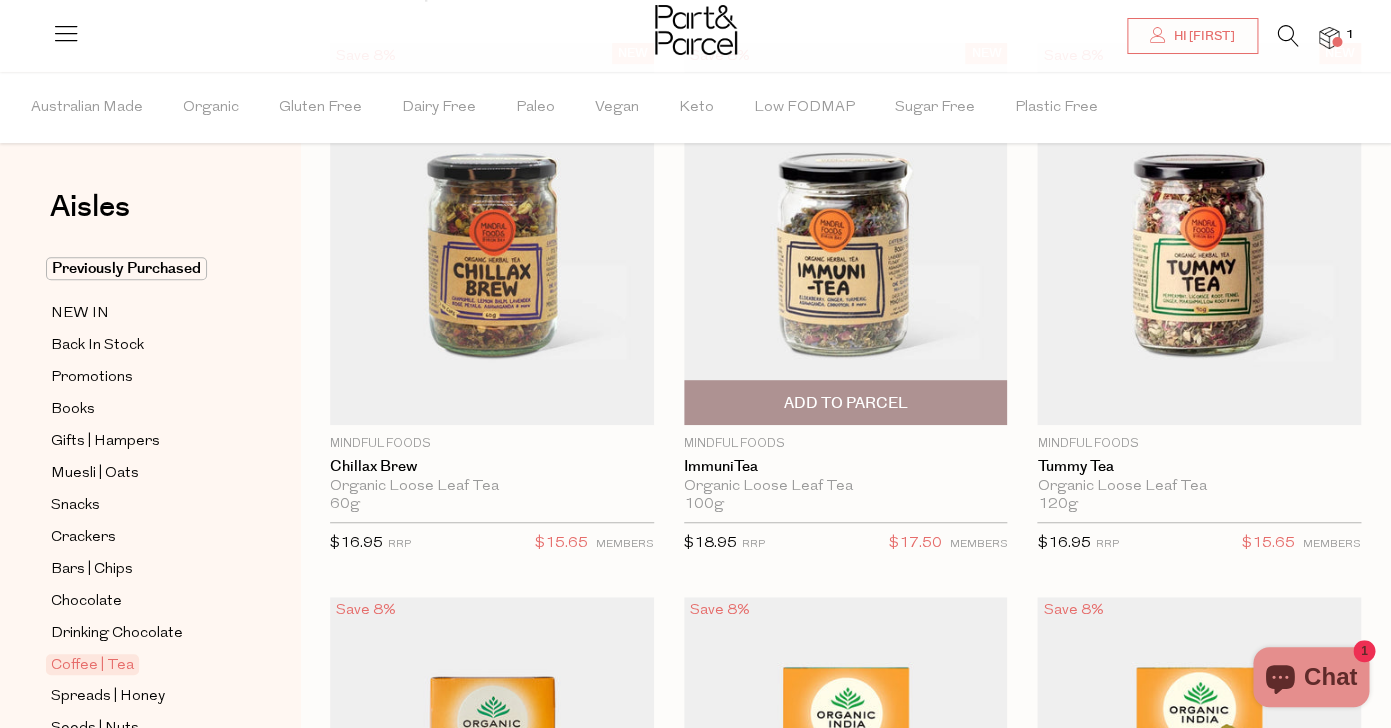 scroll, scrollTop: 251, scrollLeft: 0, axis: vertical 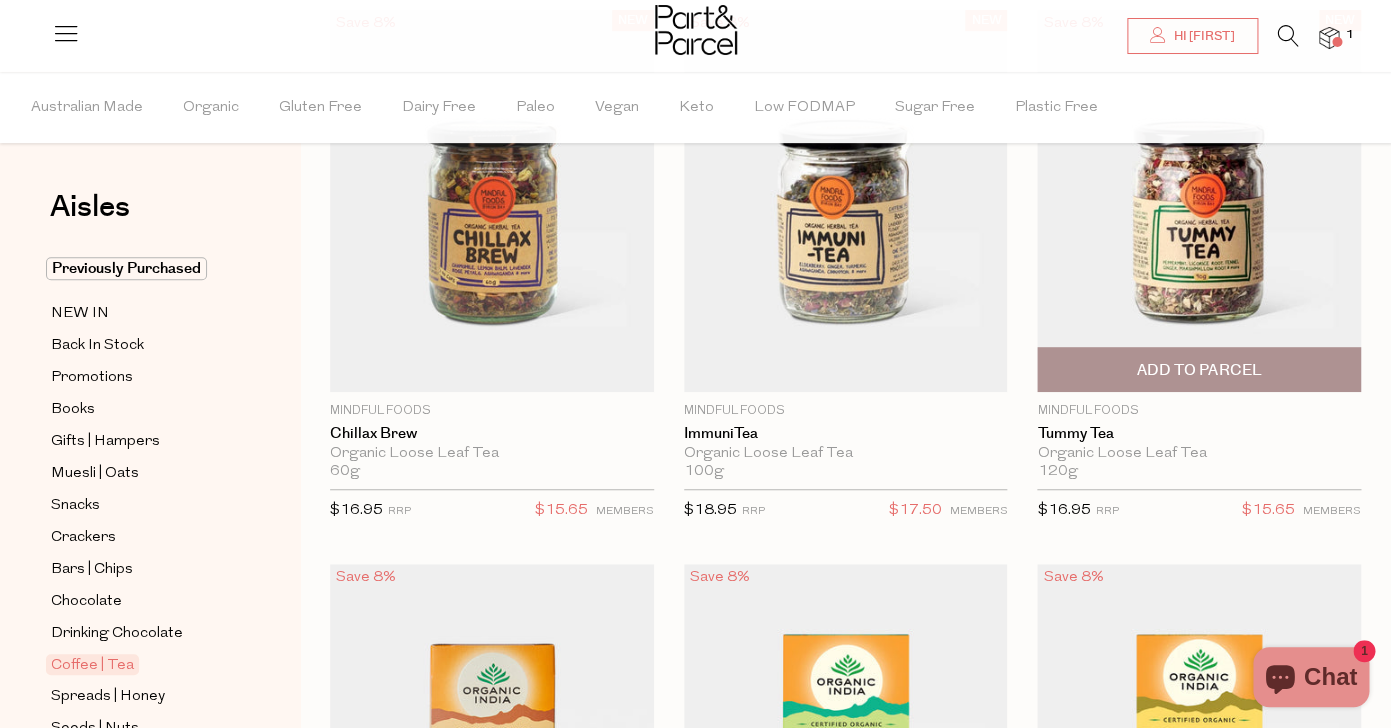 click at bounding box center [1199, 201] 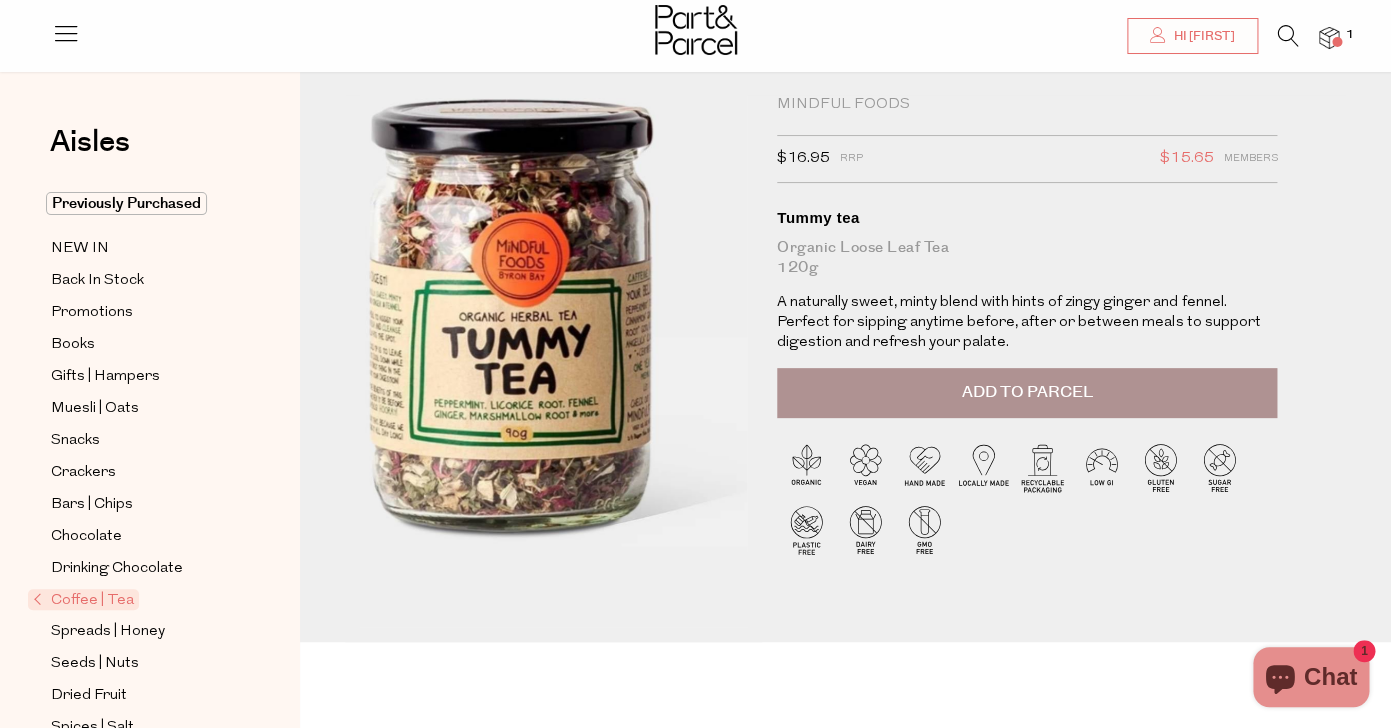 scroll, scrollTop: 83, scrollLeft: 0, axis: vertical 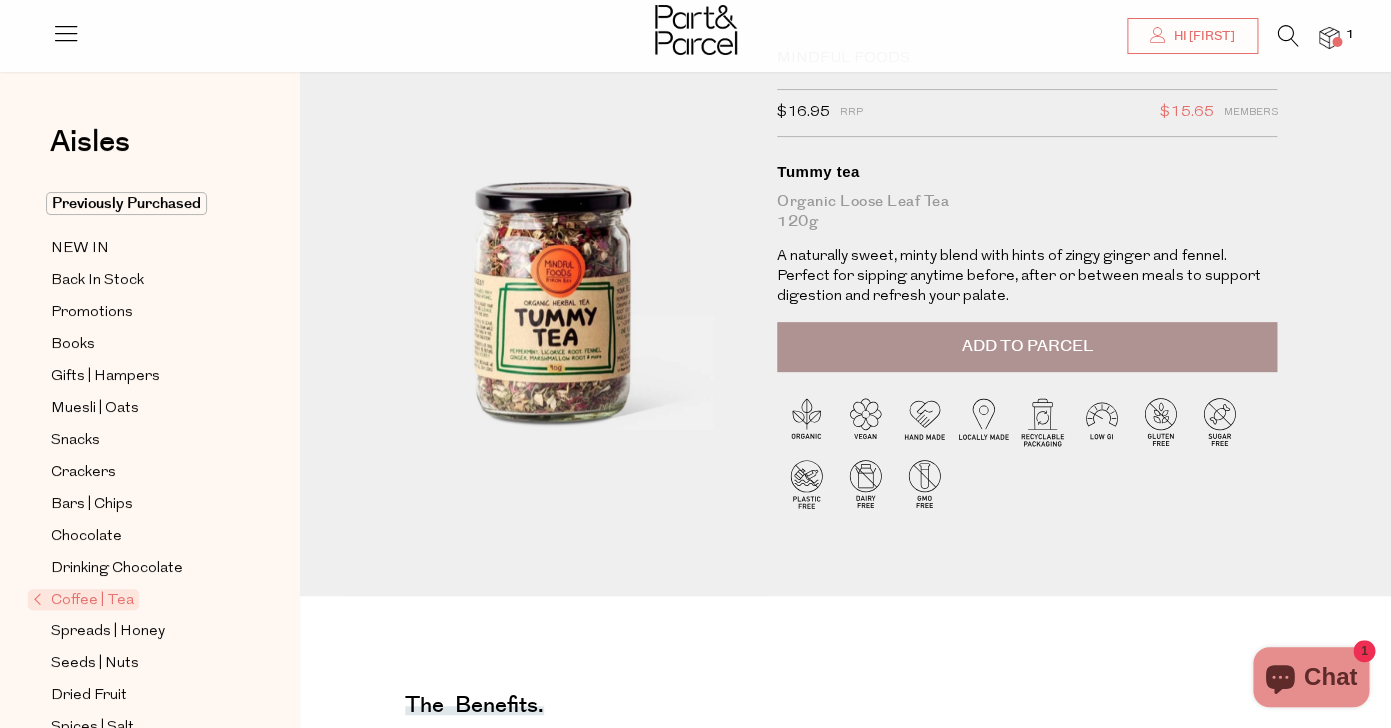 click on "Add to Parcel" at bounding box center (1027, 346) 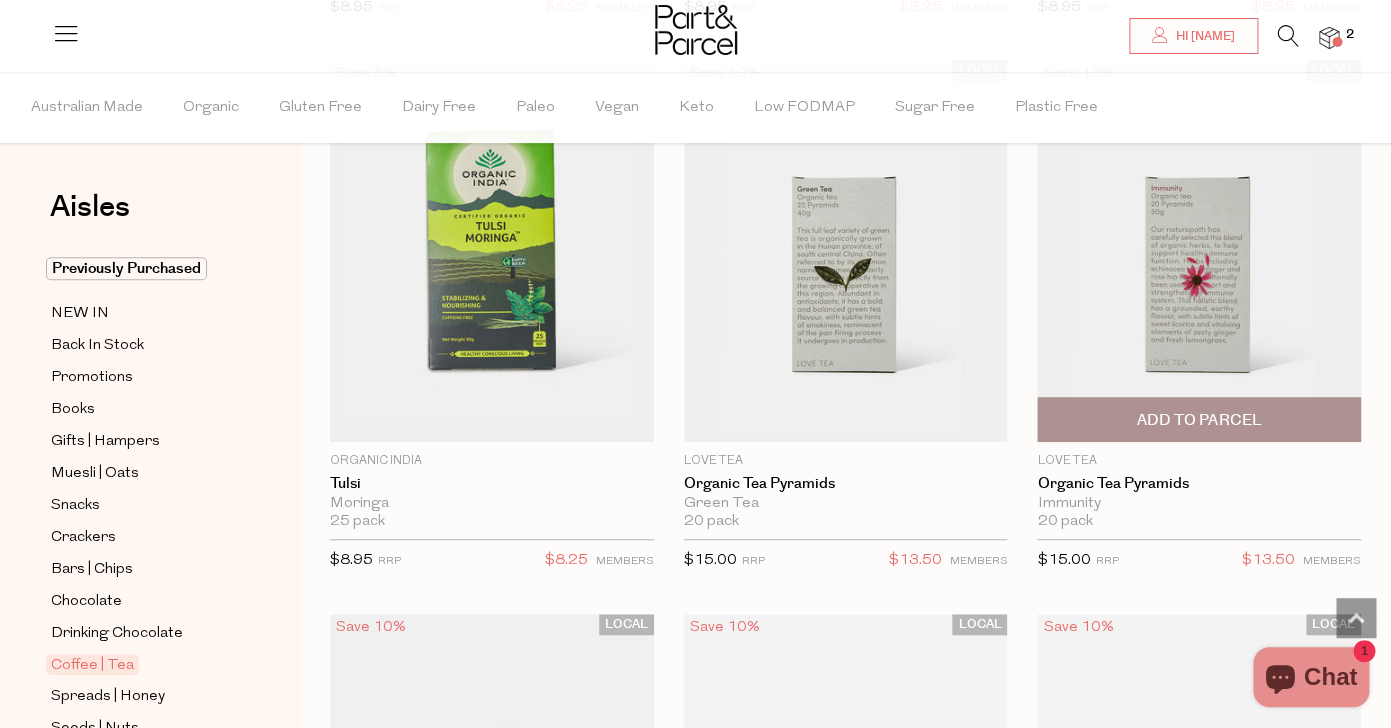 scroll, scrollTop: 3019, scrollLeft: 0, axis: vertical 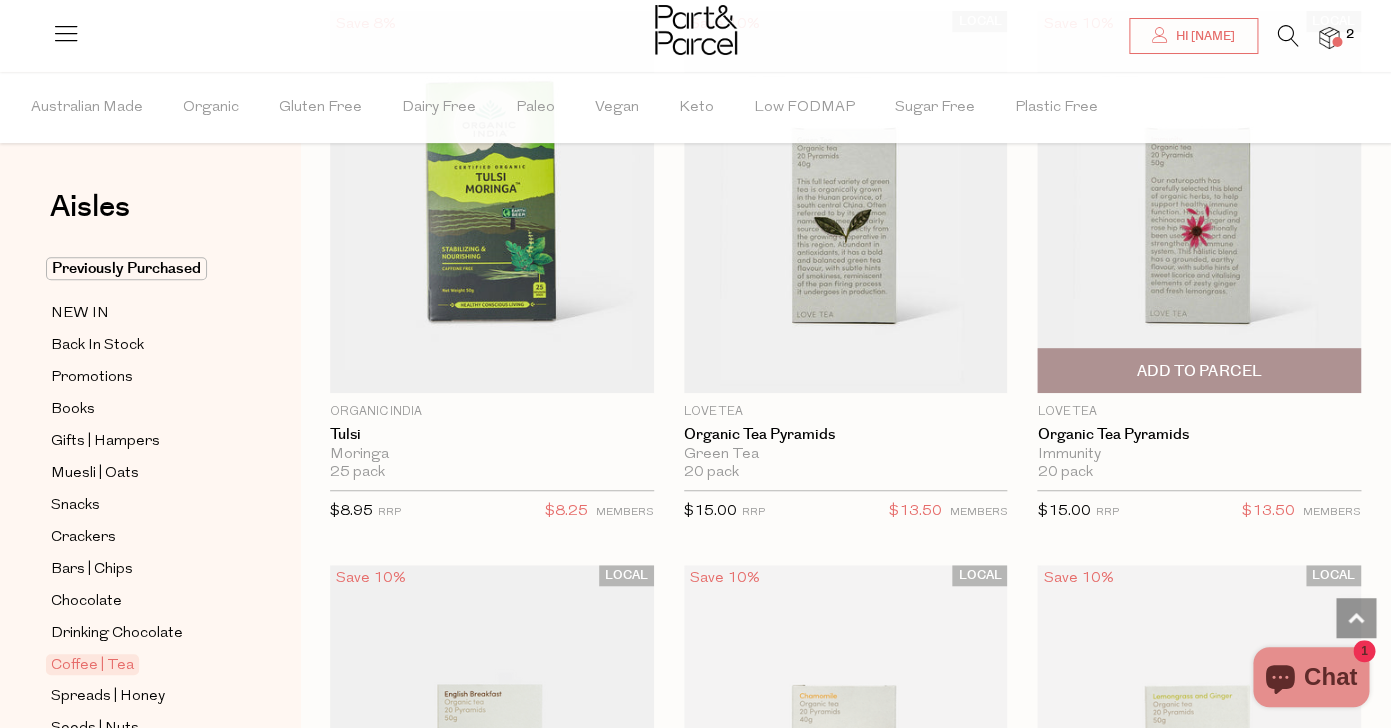 click on "Add To Parcel" at bounding box center (1199, 371) 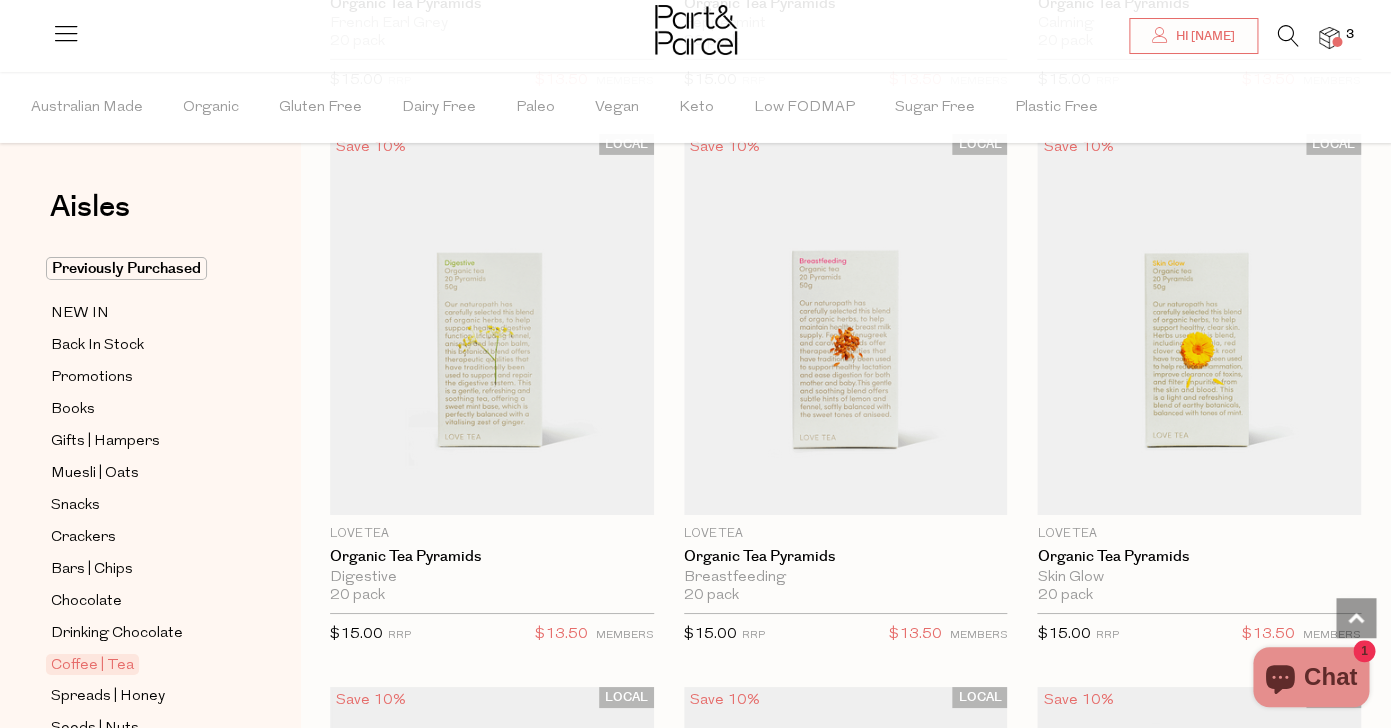 scroll, scrollTop: 5153, scrollLeft: 0, axis: vertical 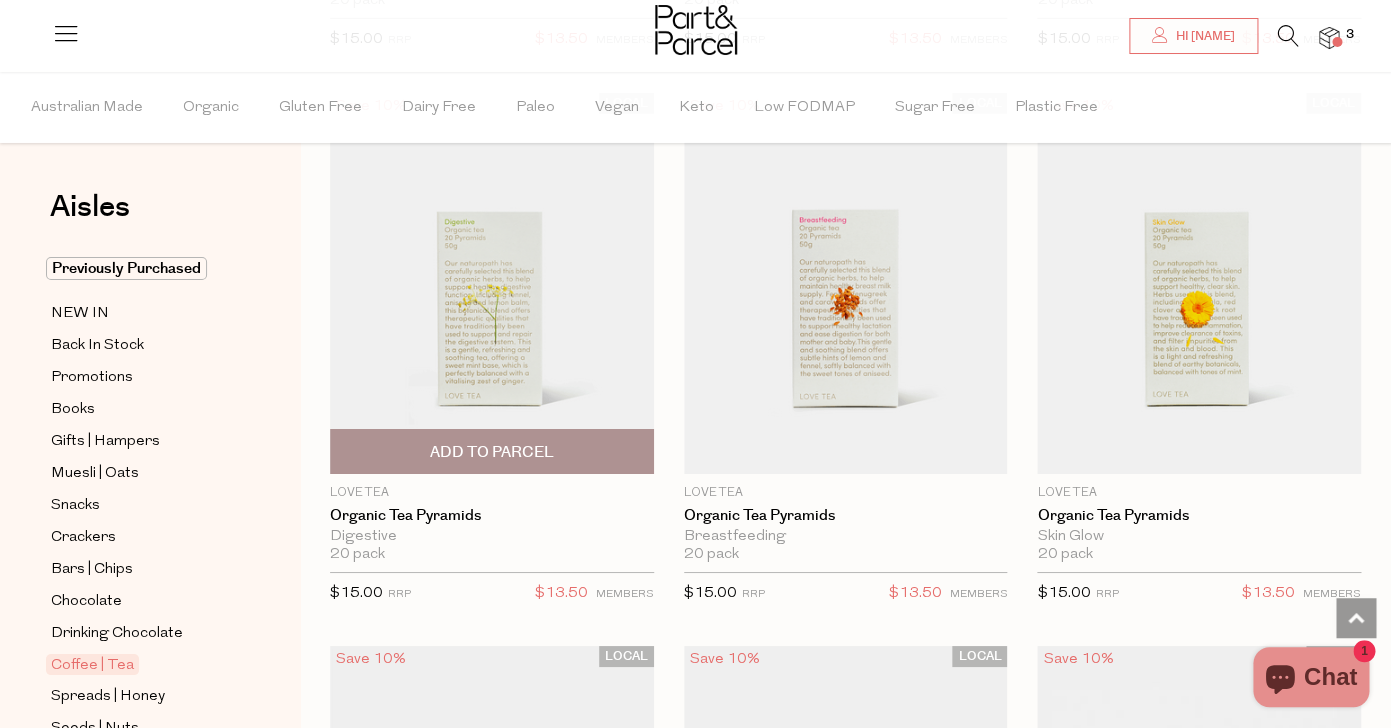 click on "Add To Parcel" at bounding box center (492, 452) 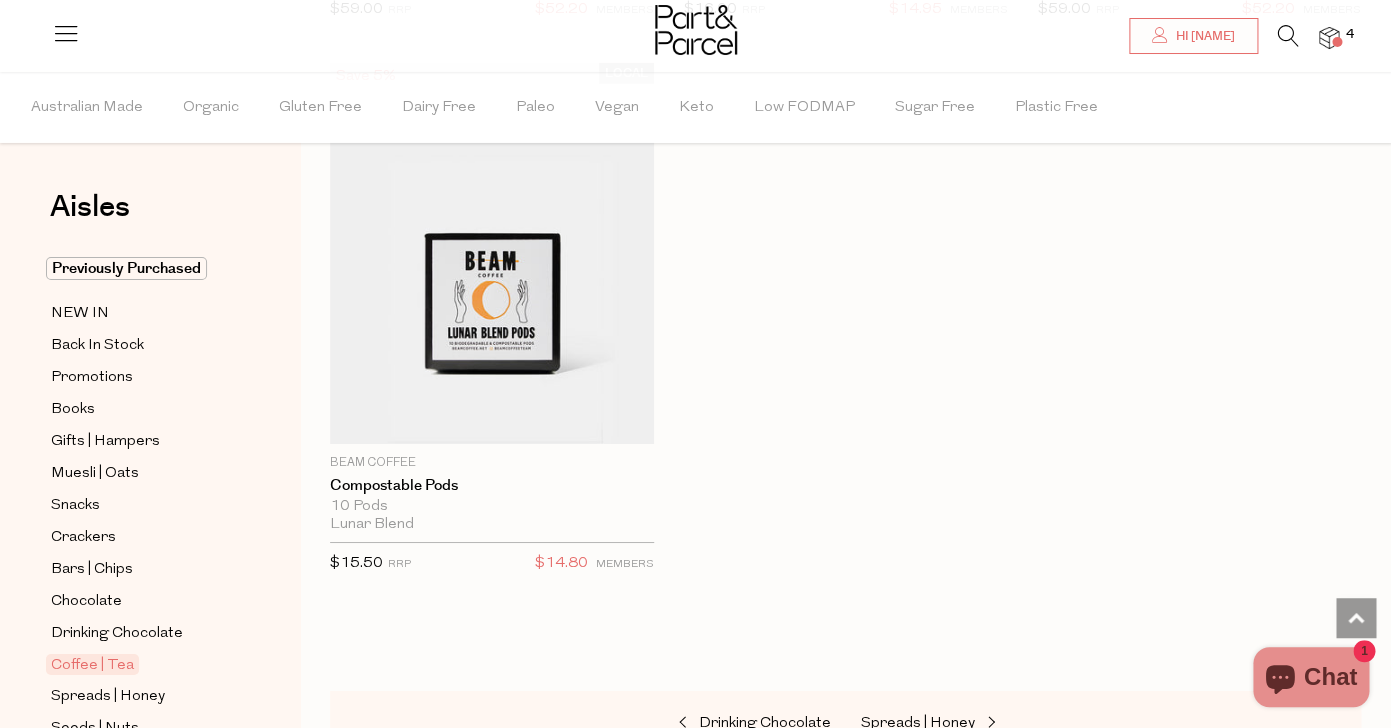 scroll, scrollTop: 16540, scrollLeft: 0, axis: vertical 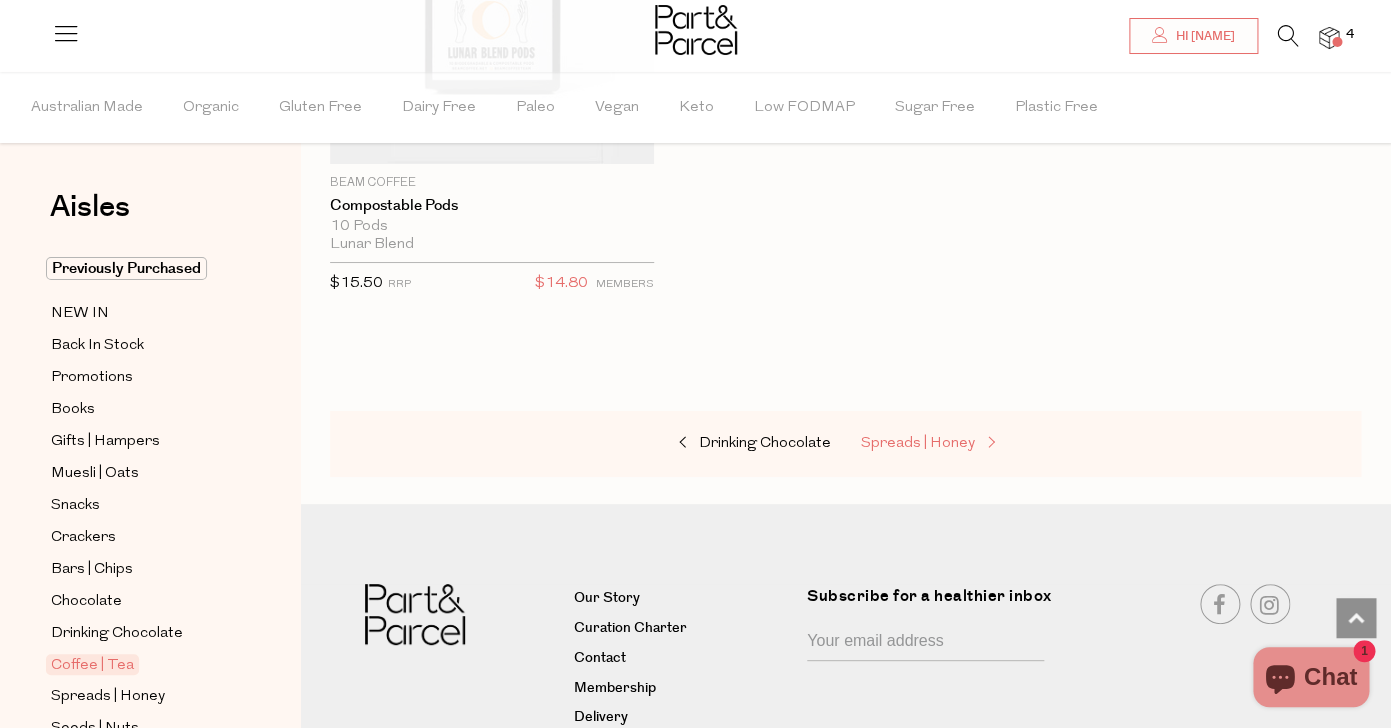 click on "Spreads | Honey" at bounding box center [918, 443] 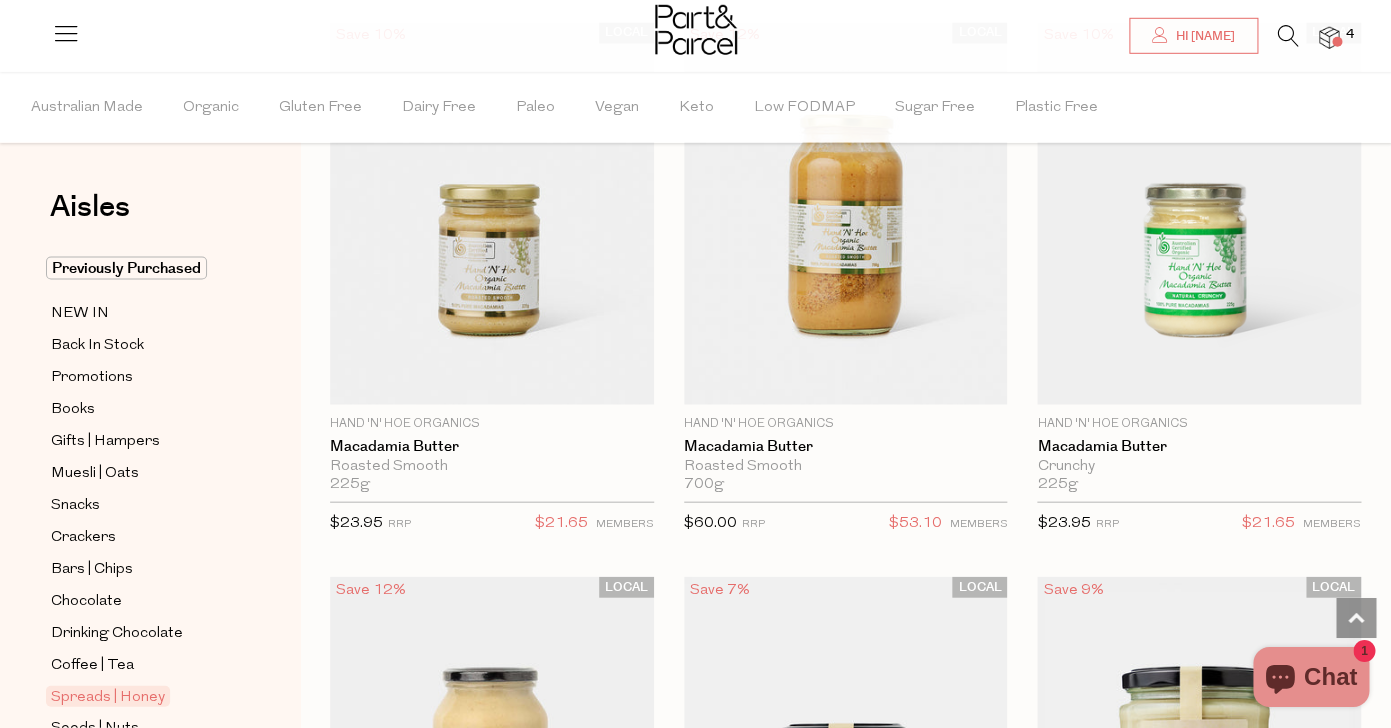 scroll, scrollTop: 4107, scrollLeft: 0, axis: vertical 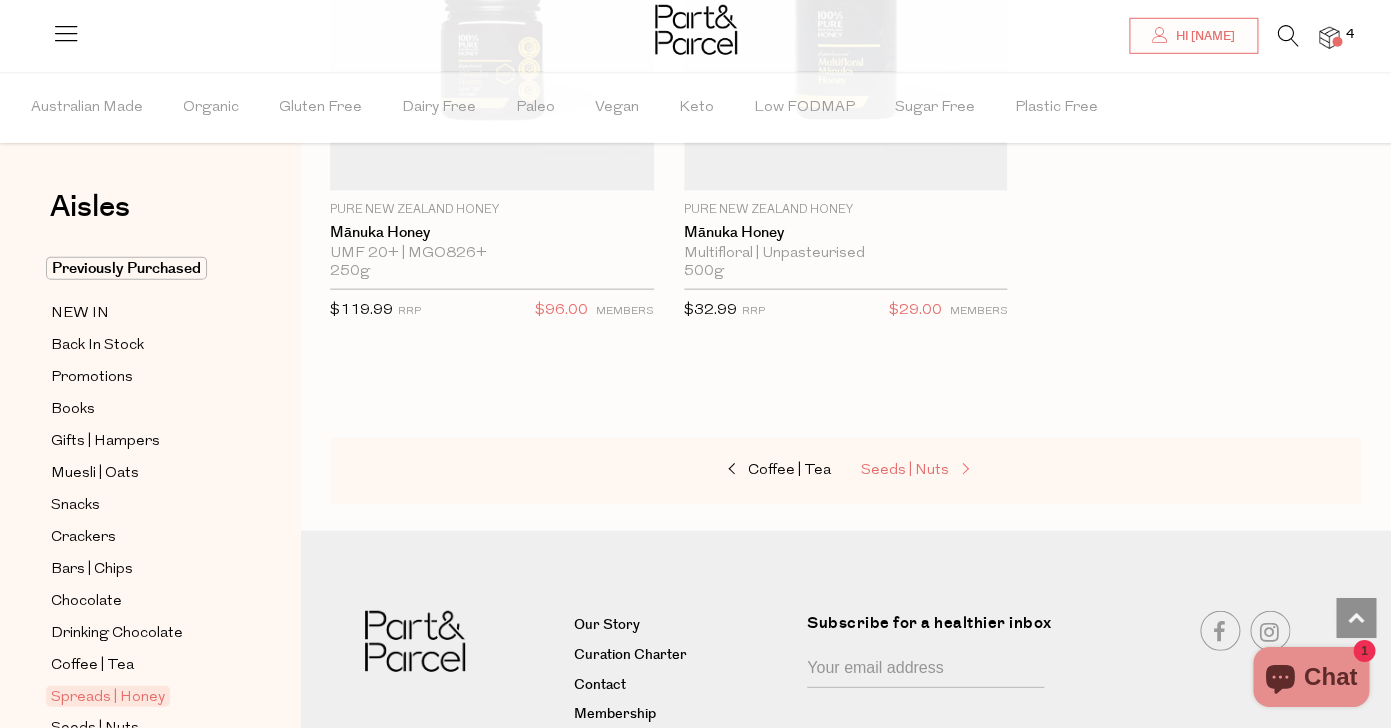 click on "Seeds | Nuts" at bounding box center [905, 470] 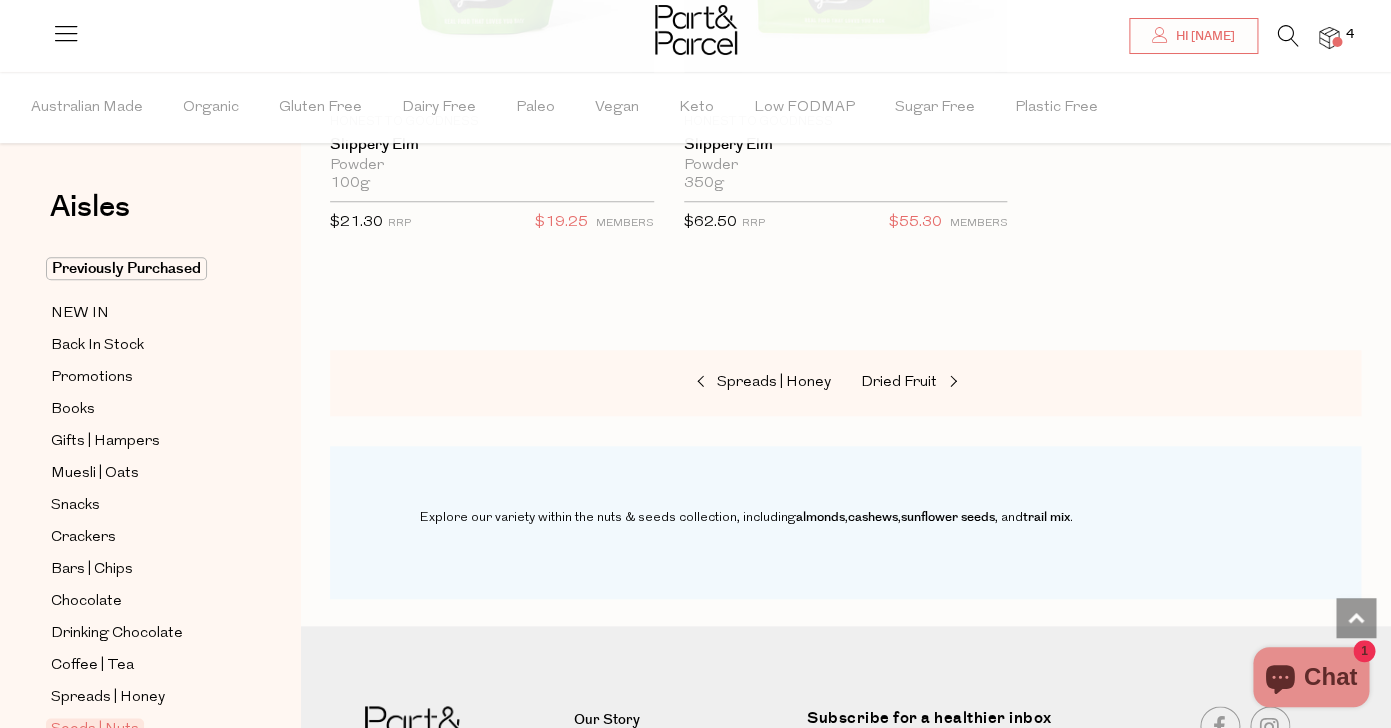scroll, scrollTop: 8889, scrollLeft: 0, axis: vertical 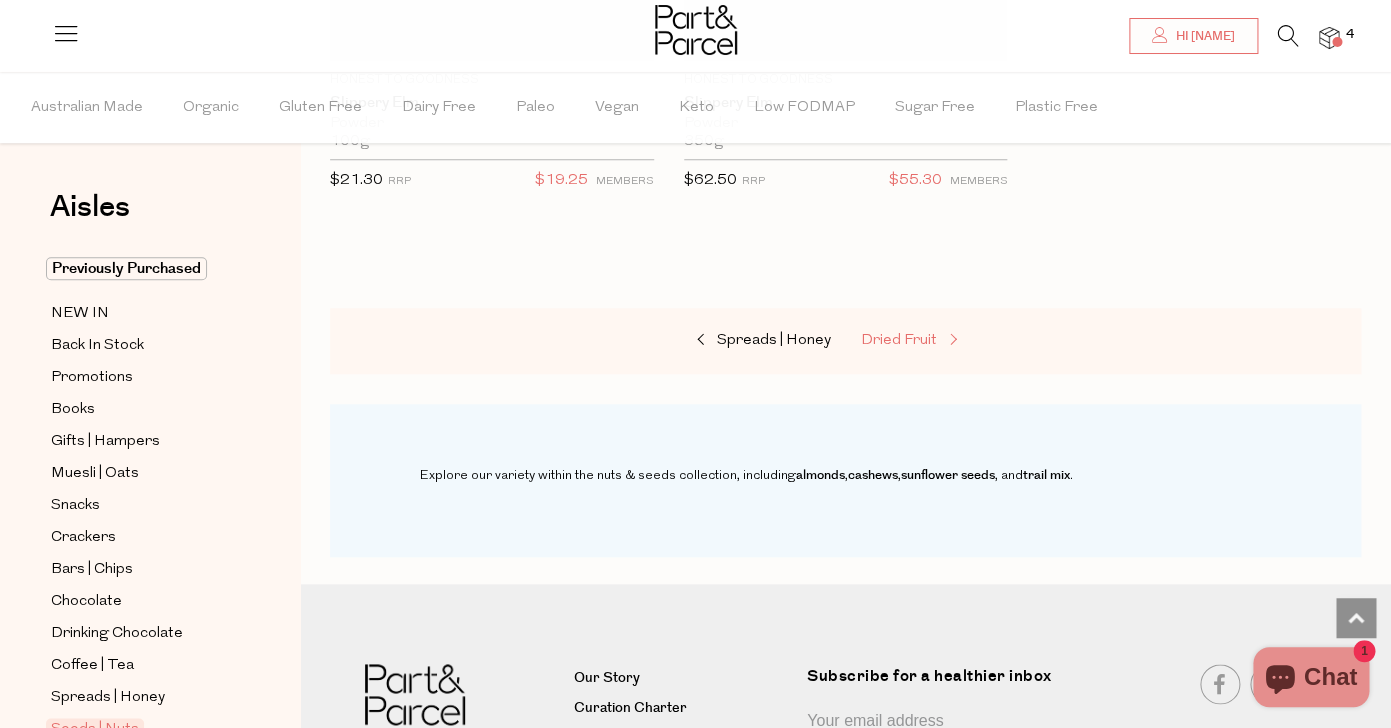 click on "Dried Fruit" at bounding box center [899, 340] 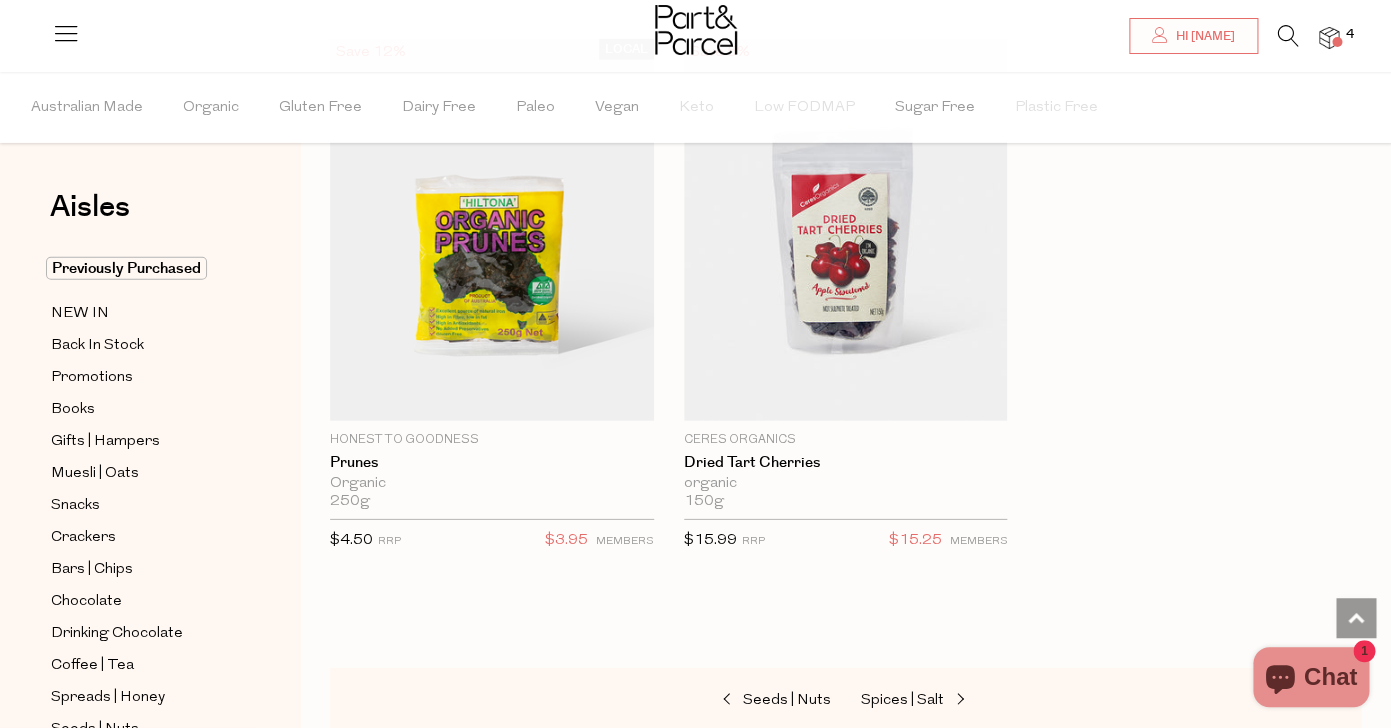 scroll, scrollTop: 1891, scrollLeft: 0, axis: vertical 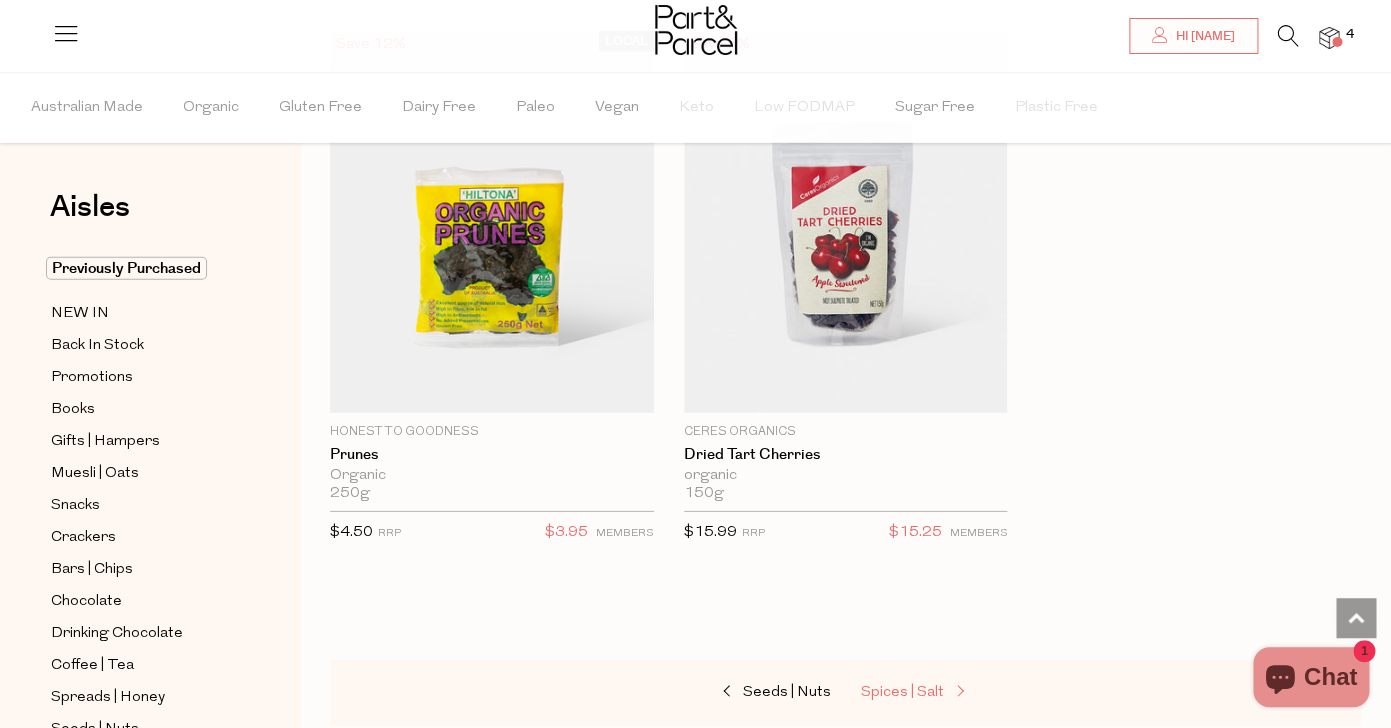 click on "Spices | Salt" at bounding box center [961, 693] 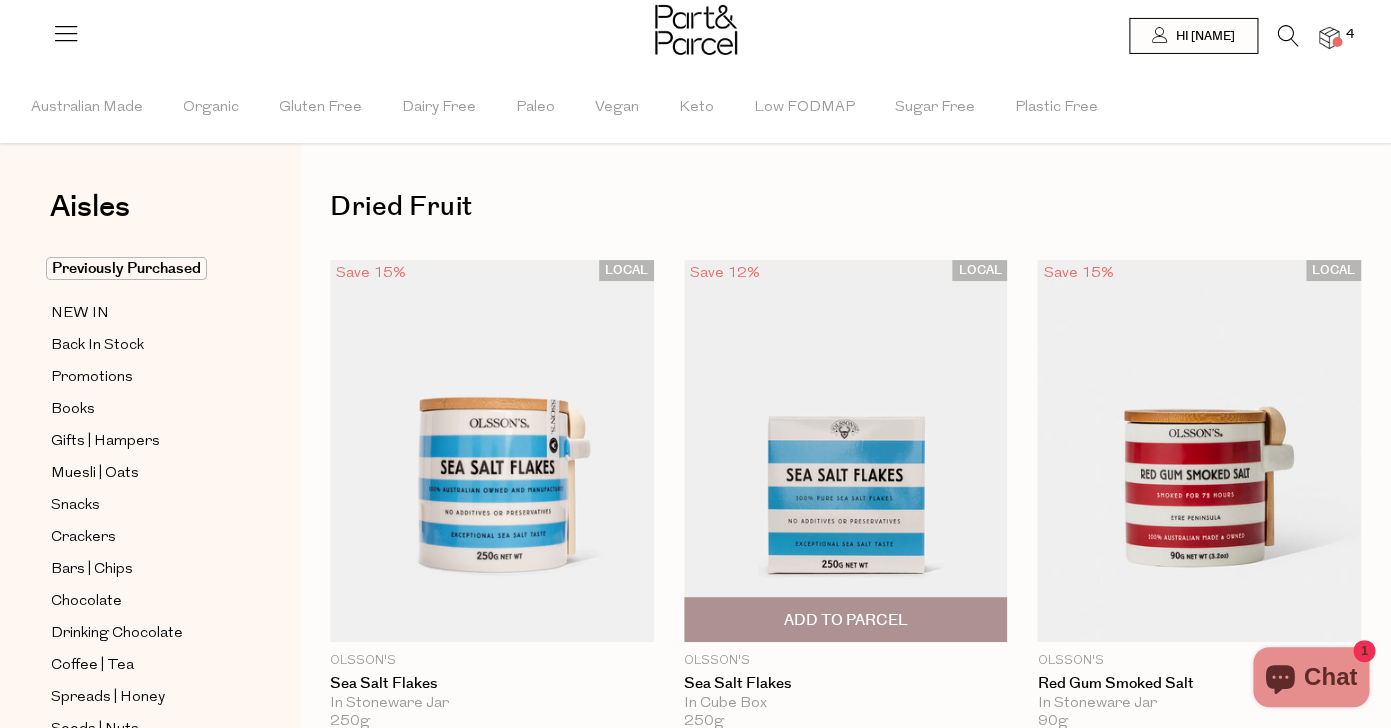 scroll, scrollTop: 0, scrollLeft: 0, axis: both 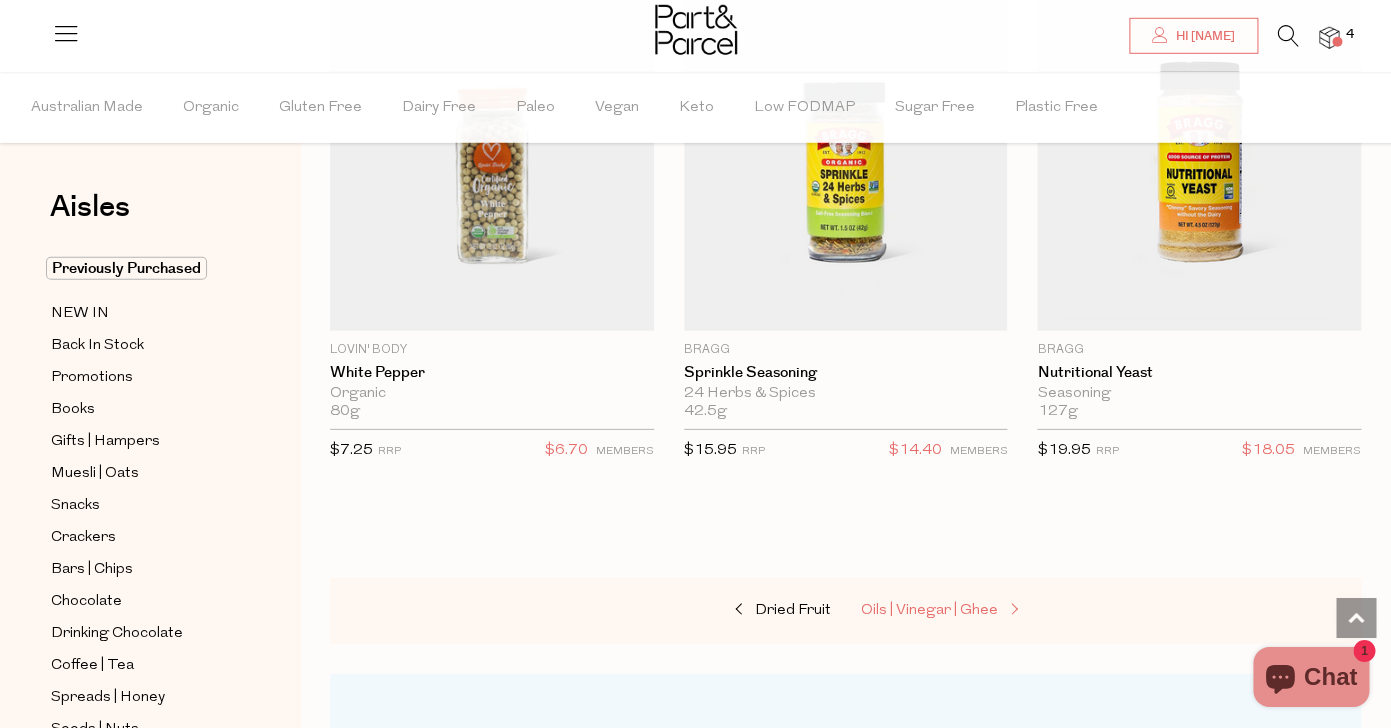 click on "Oils | Vinegar | Ghee" at bounding box center (929, 610) 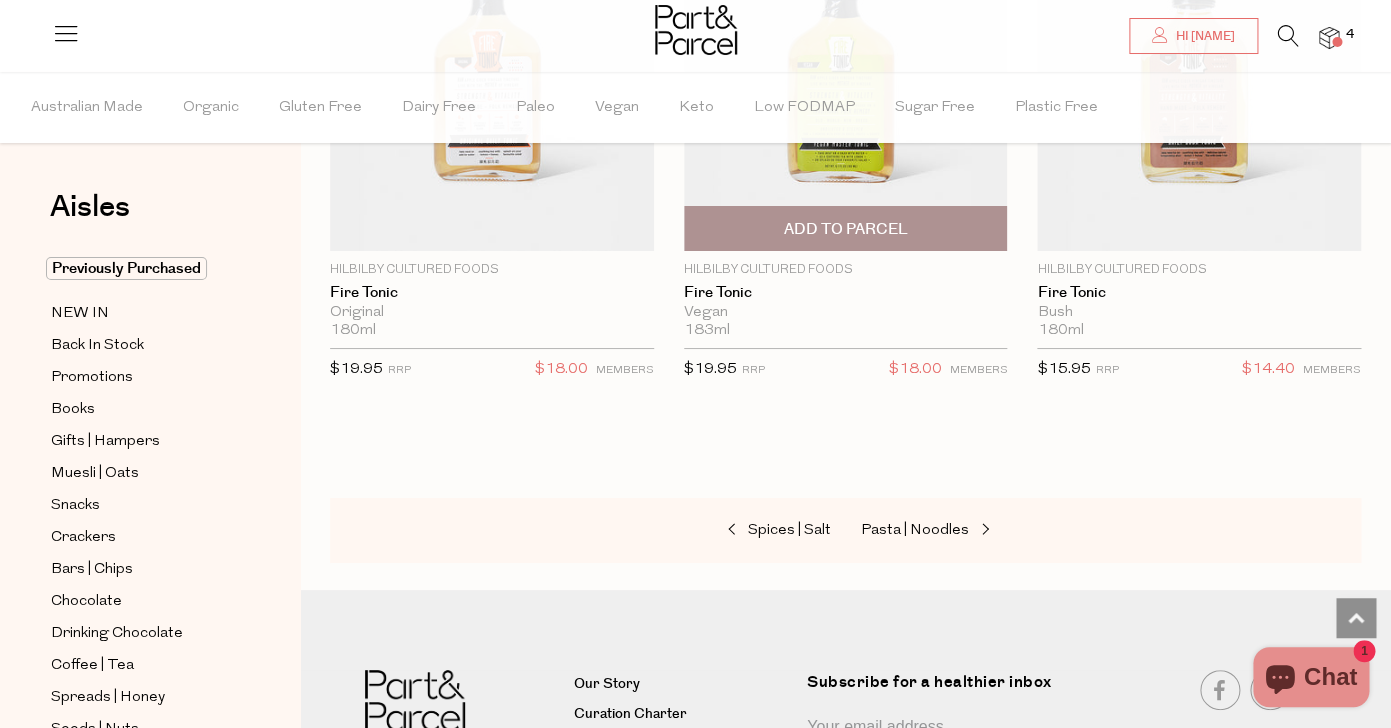 scroll, scrollTop: 8341, scrollLeft: 0, axis: vertical 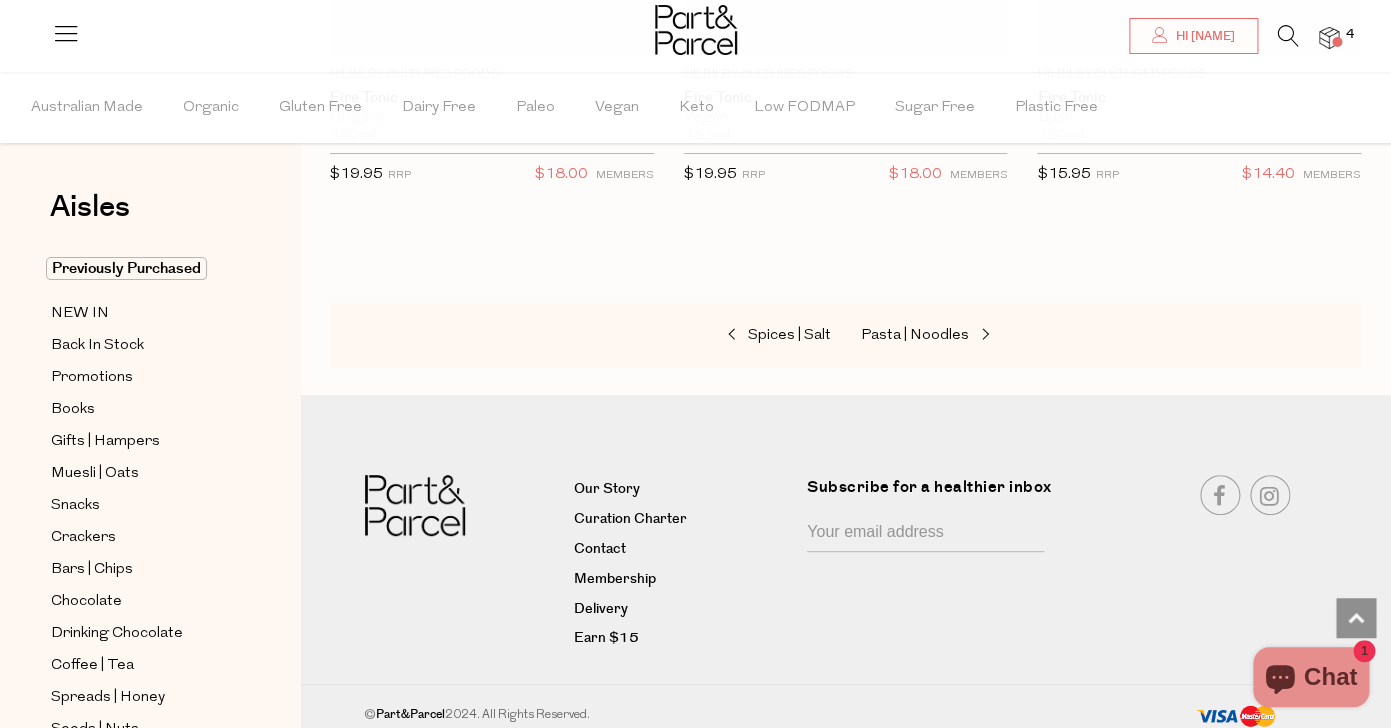 click on "Spices | Salt Pasta | Noodles" at bounding box center [845, 336] 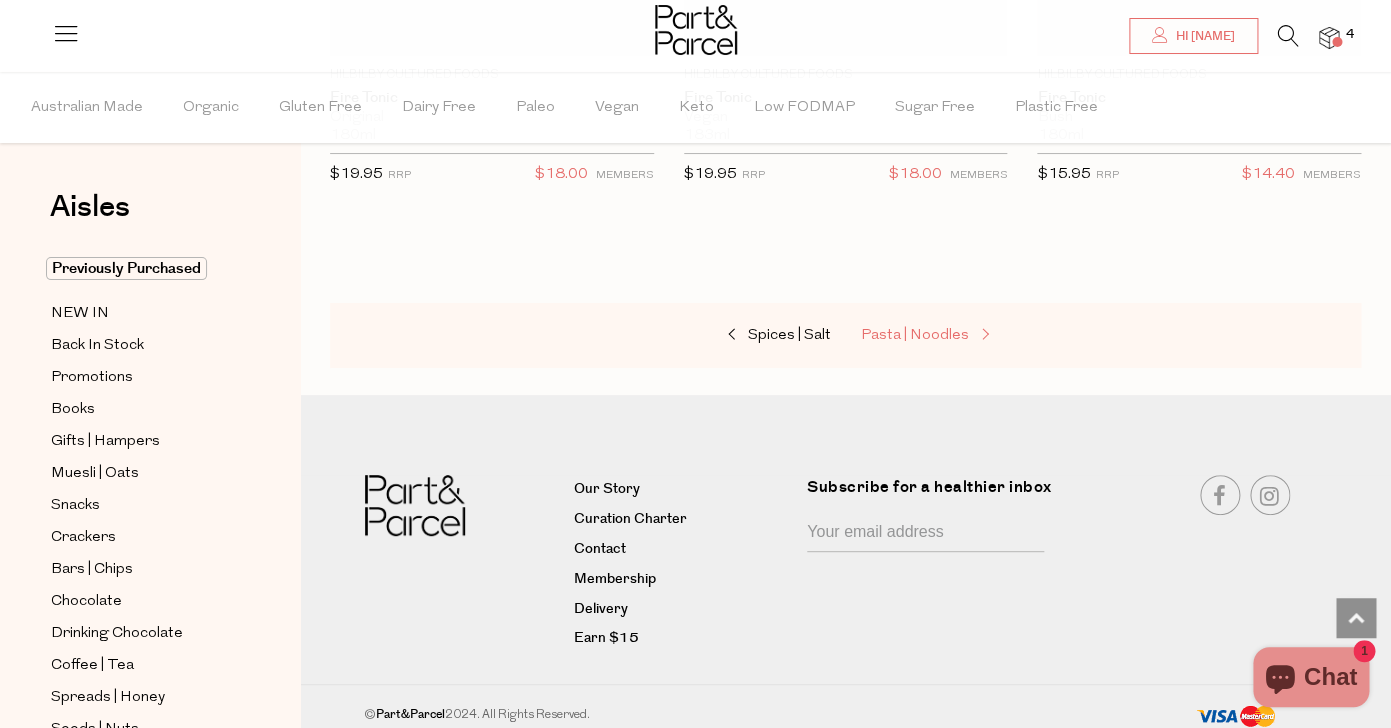 click on "Pasta | Noodles" at bounding box center [961, 336] 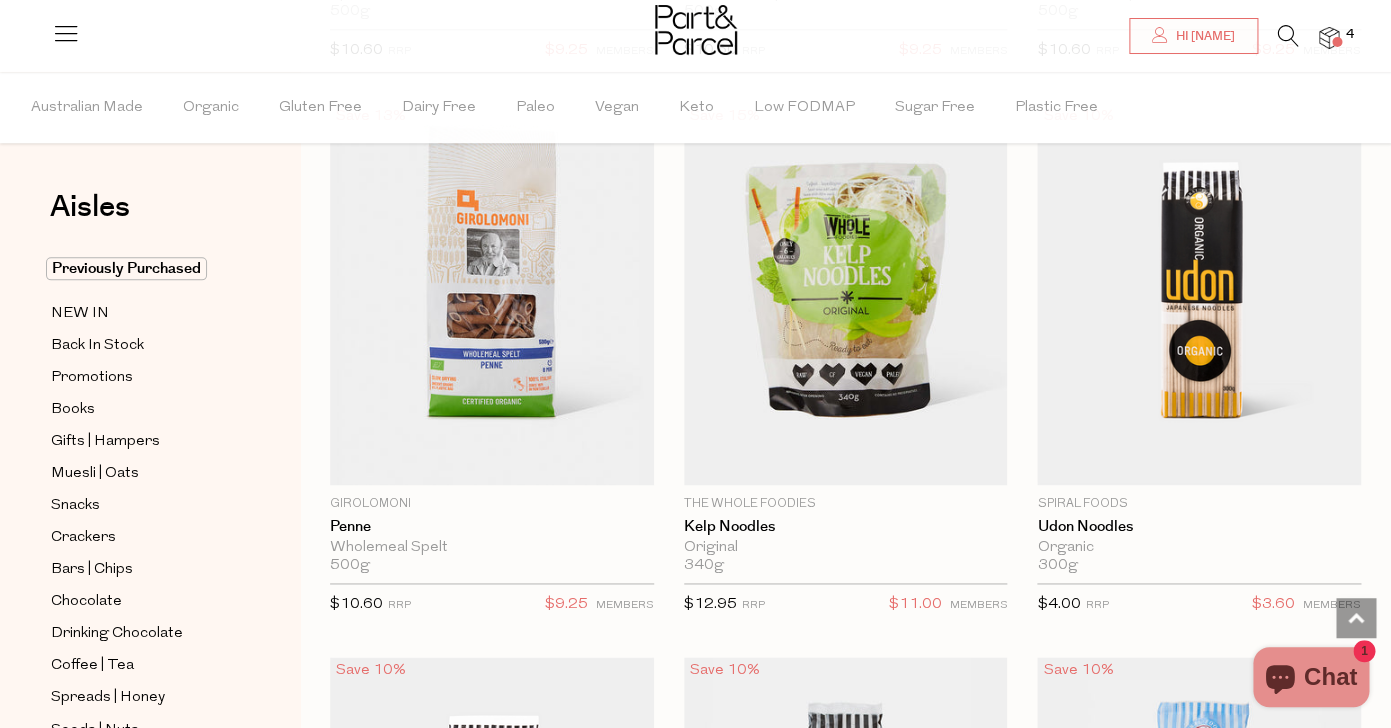 scroll, scrollTop: 6251, scrollLeft: 0, axis: vertical 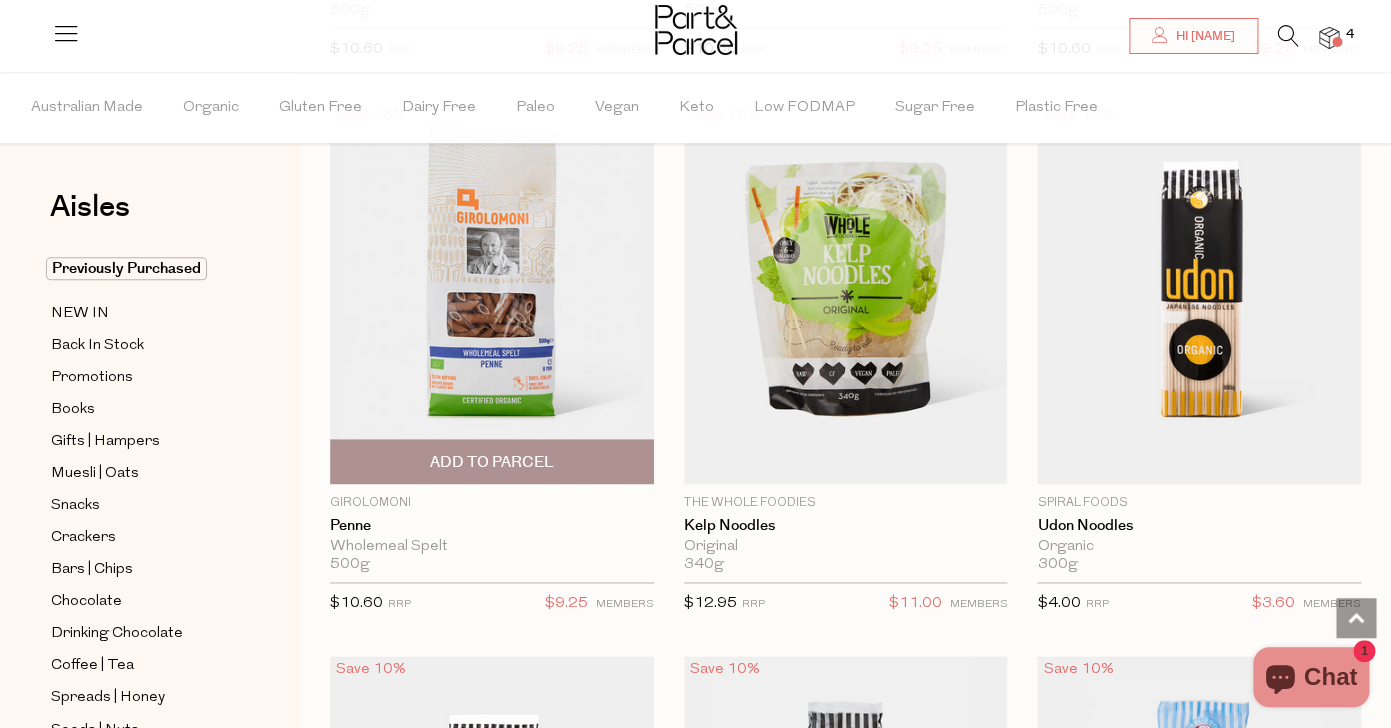 click on "Add To Parcel" at bounding box center (492, 462) 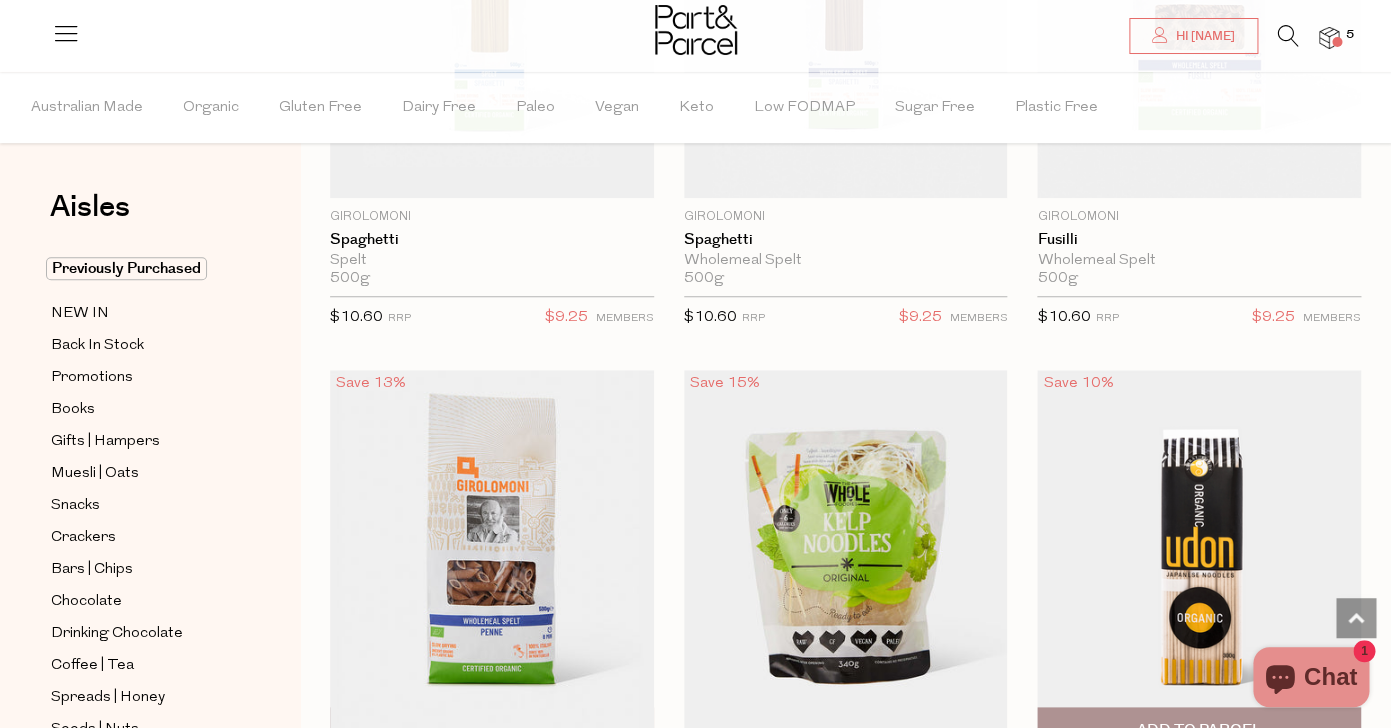 scroll, scrollTop: 5832, scrollLeft: 0, axis: vertical 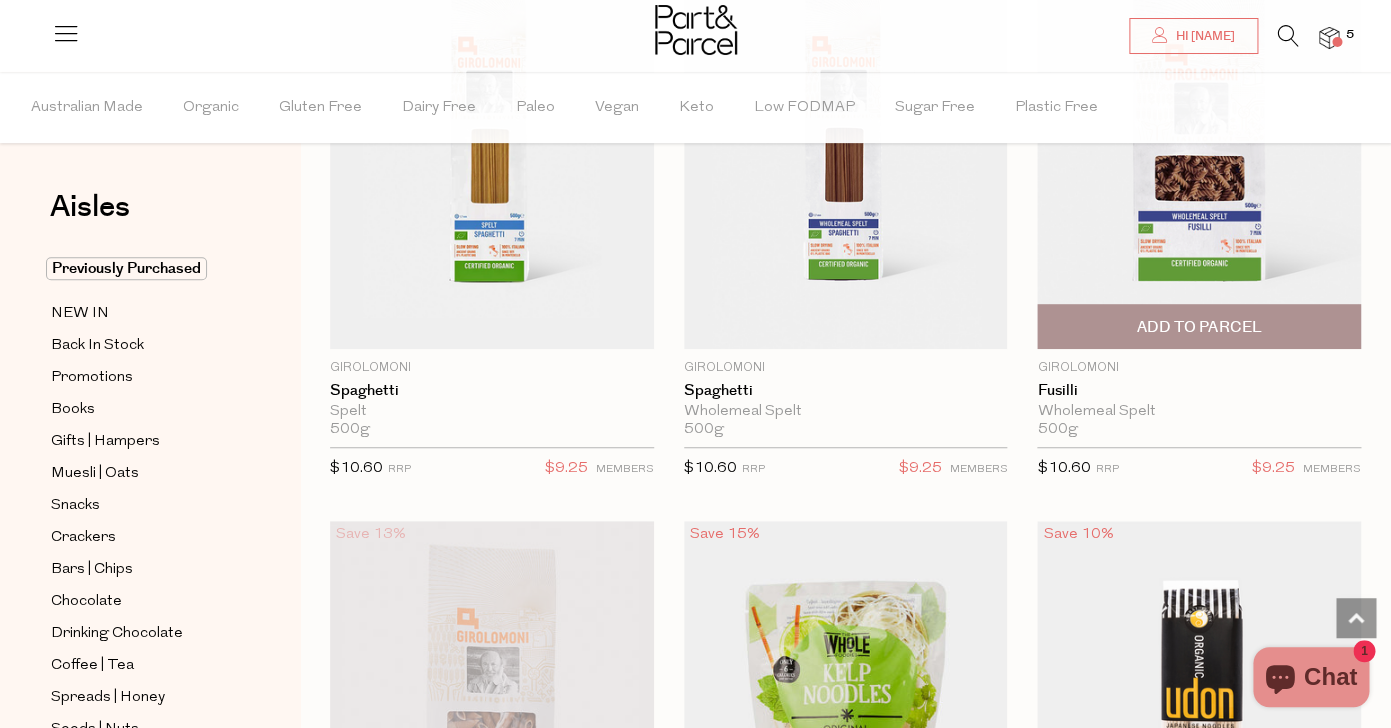 click on "Add To Parcel" at bounding box center (1199, 326) 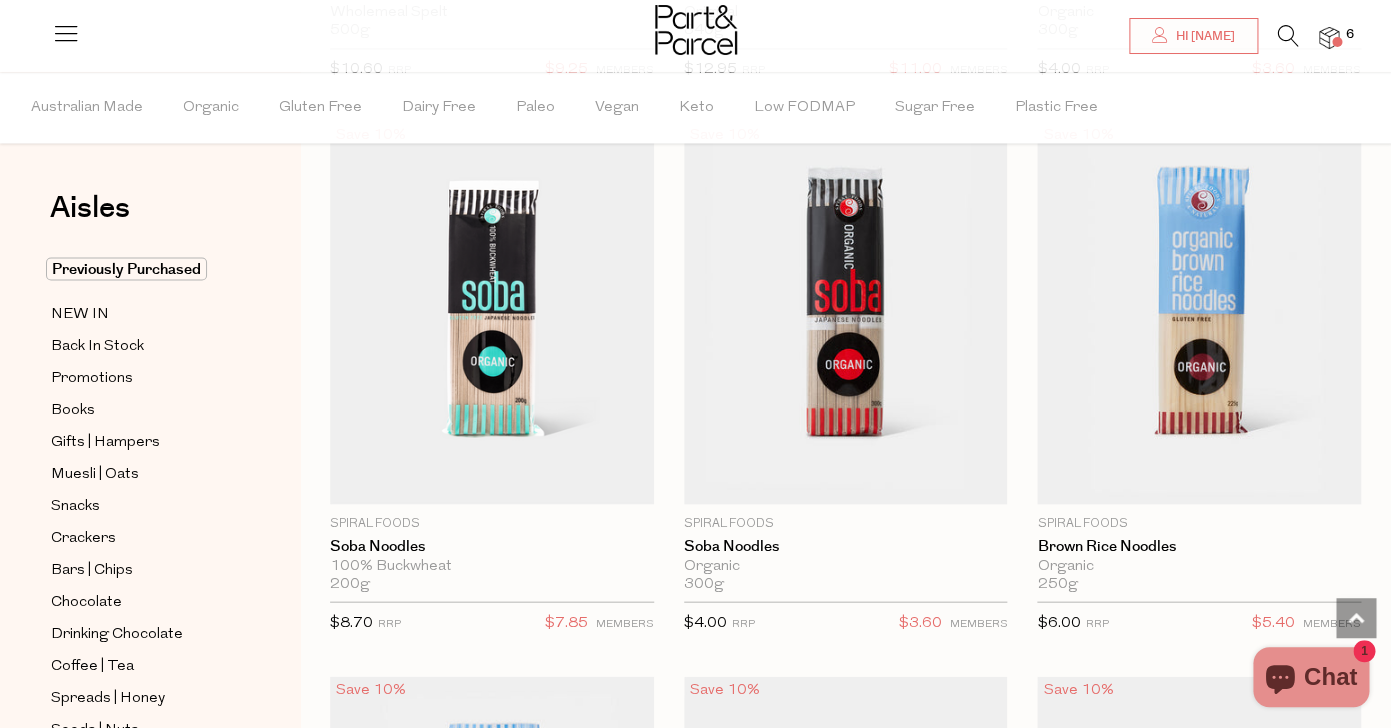 scroll, scrollTop: 6783, scrollLeft: 0, axis: vertical 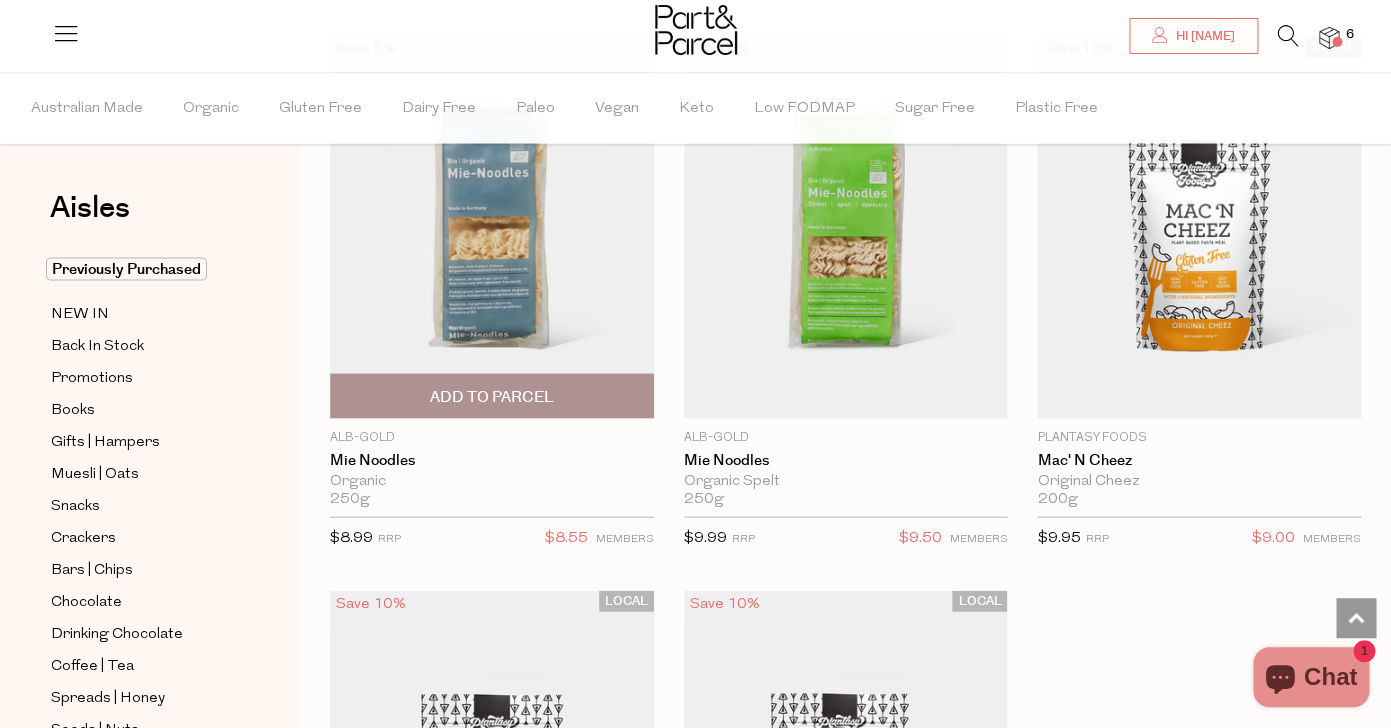 click on "Add To Parcel" at bounding box center (492, 396) 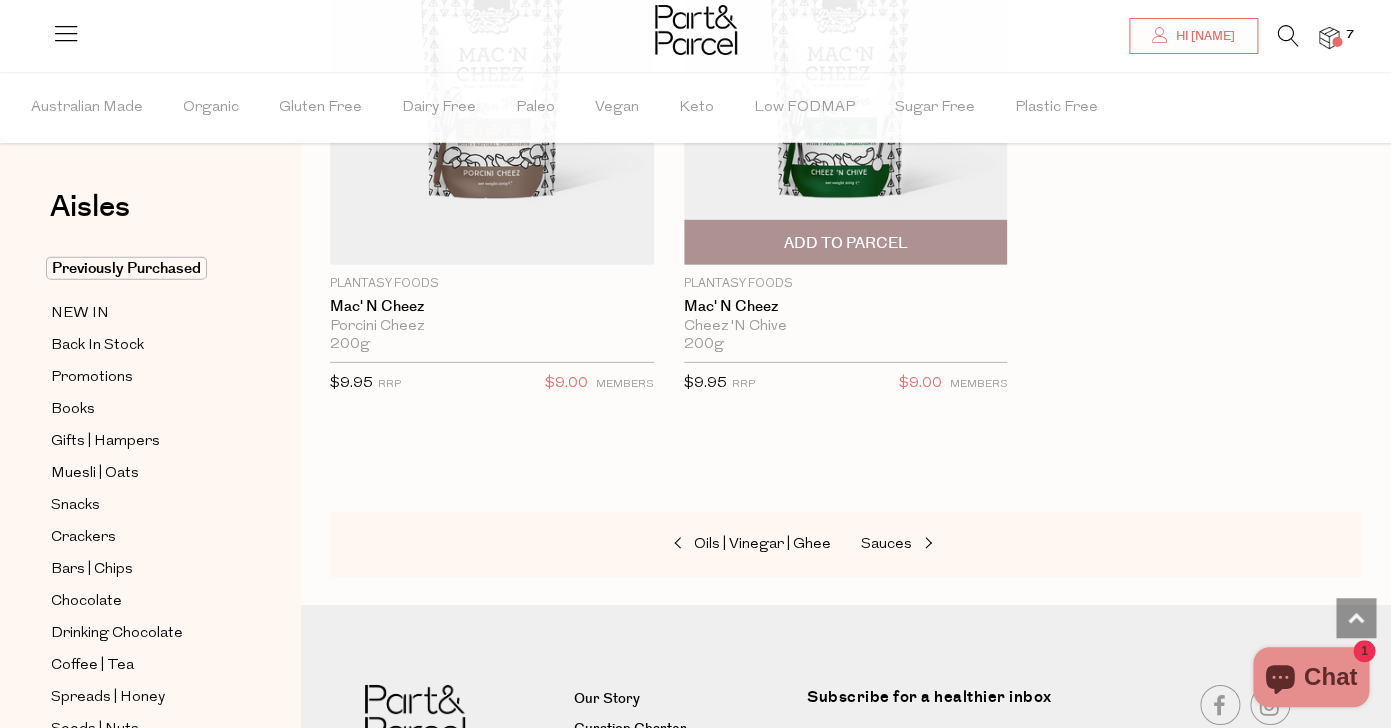 scroll, scrollTop: 10406, scrollLeft: 0, axis: vertical 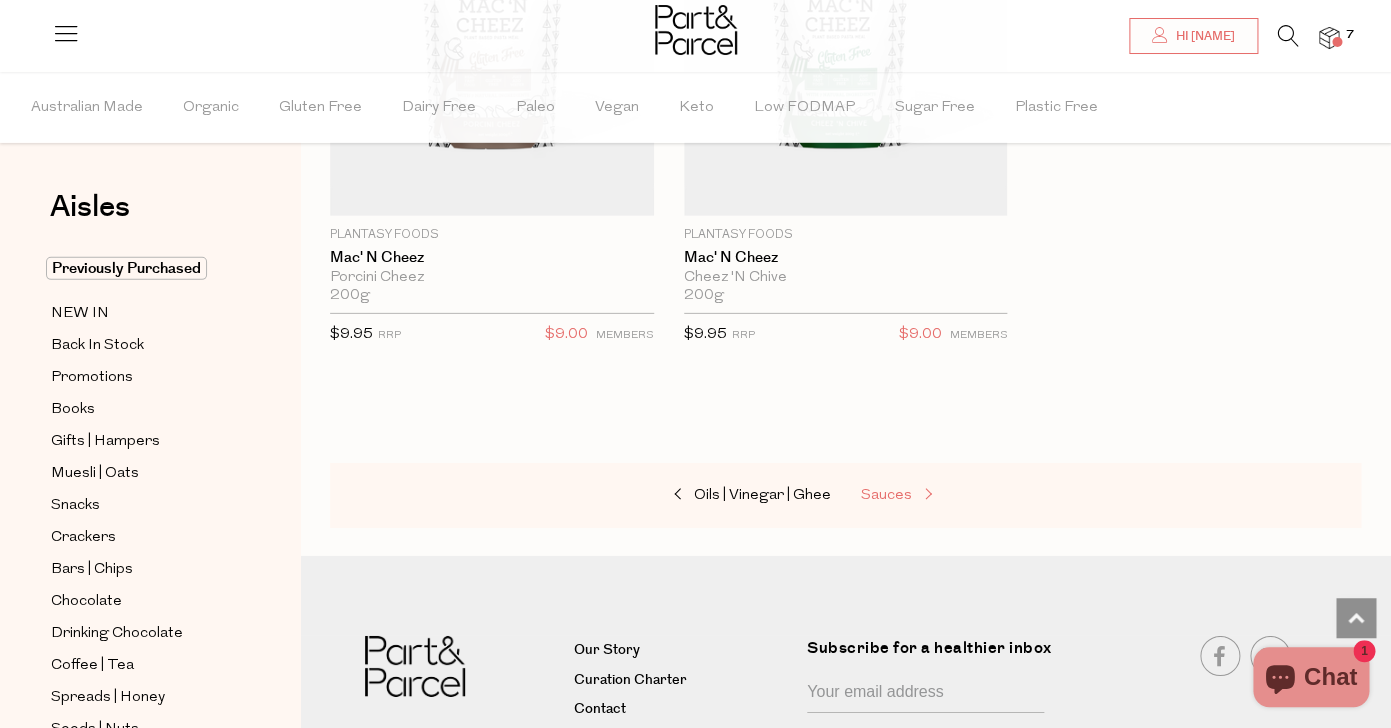 click on "Sauces" at bounding box center (886, 495) 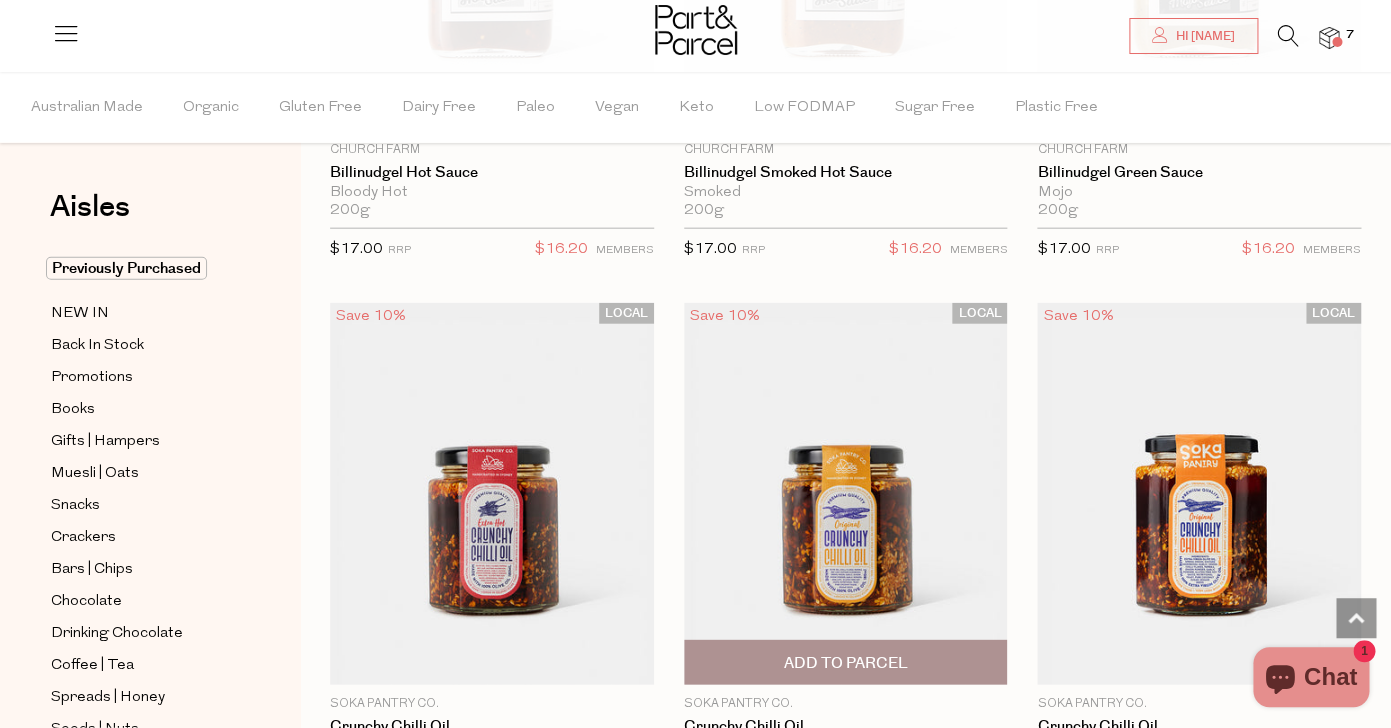 scroll, scrollTop: 4466, scrollLeft: 0, axis: vertical 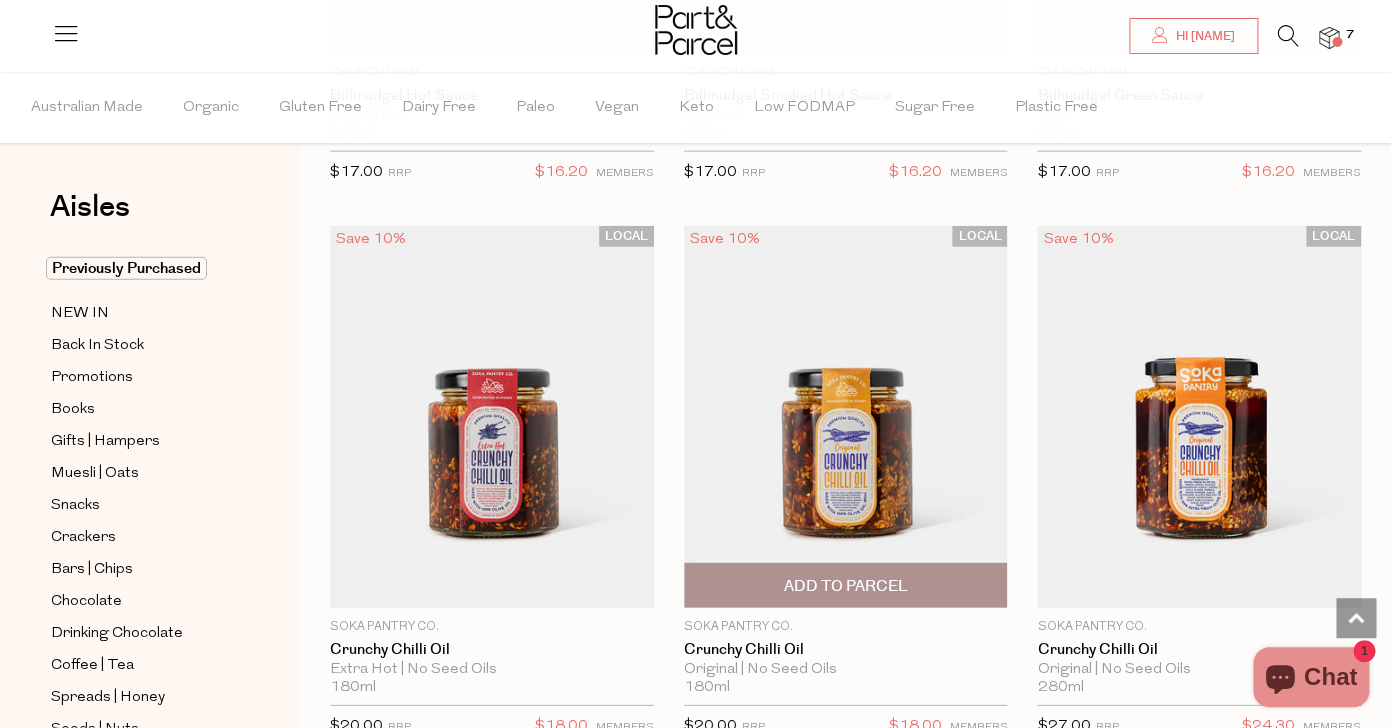 click at bounding box center (846, 417) 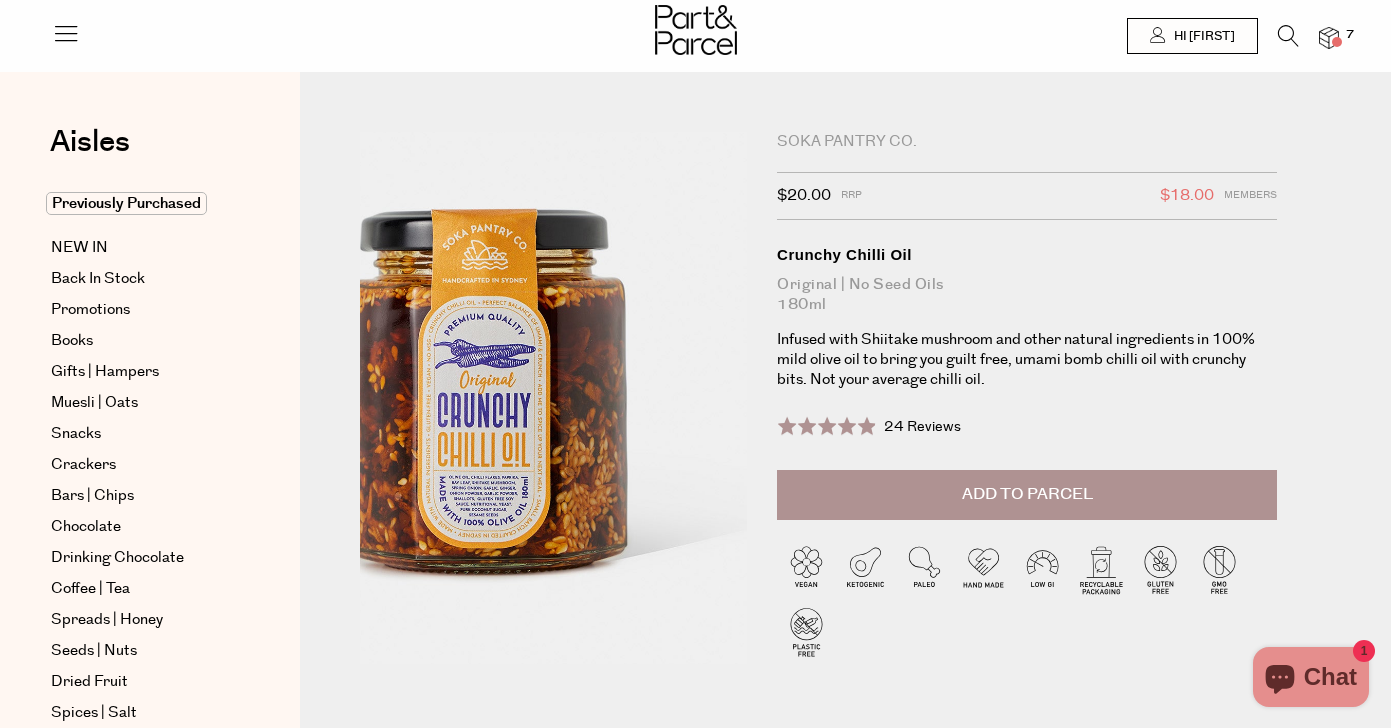 scroll, scrollTop: 0, scrollLeft: 0, axis: both 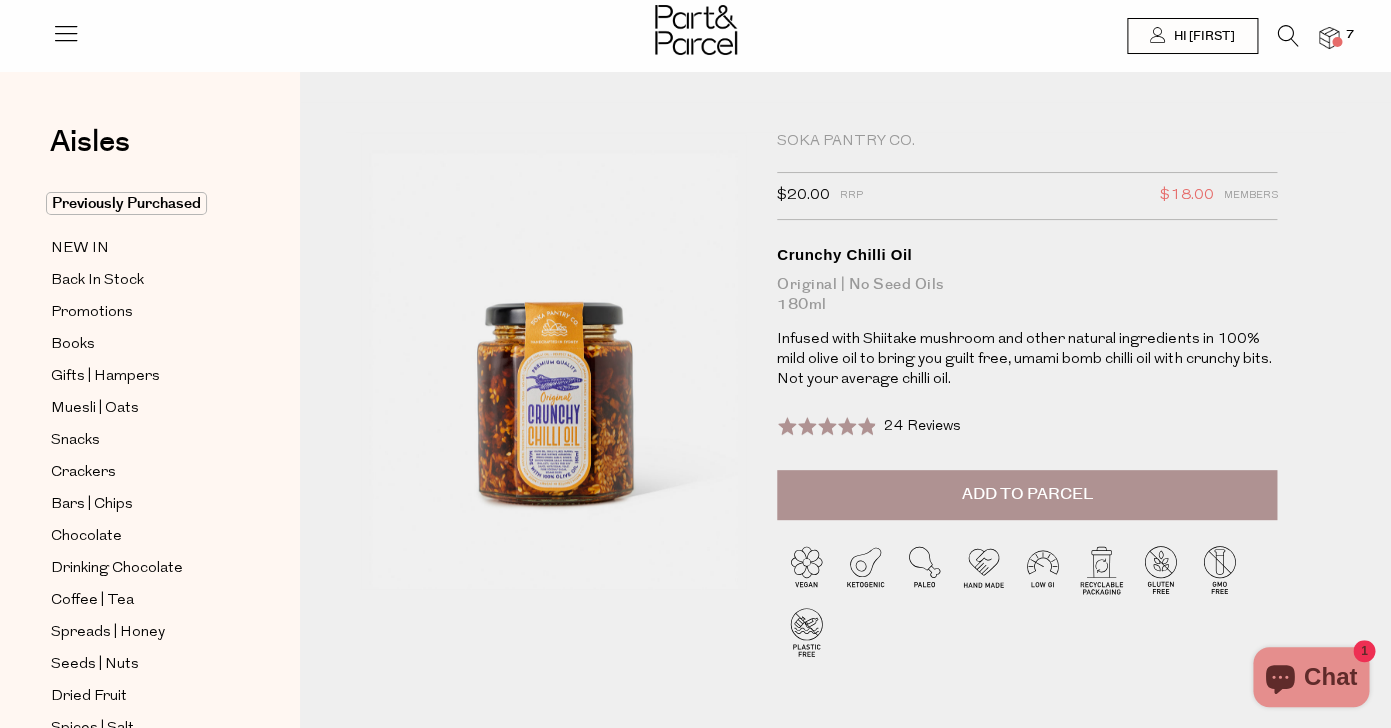 click on "Rated 4.9 out of 5
24 Reviews
Based on 24 reviews
Click to go to reviews" at bounding box center [869, 426] 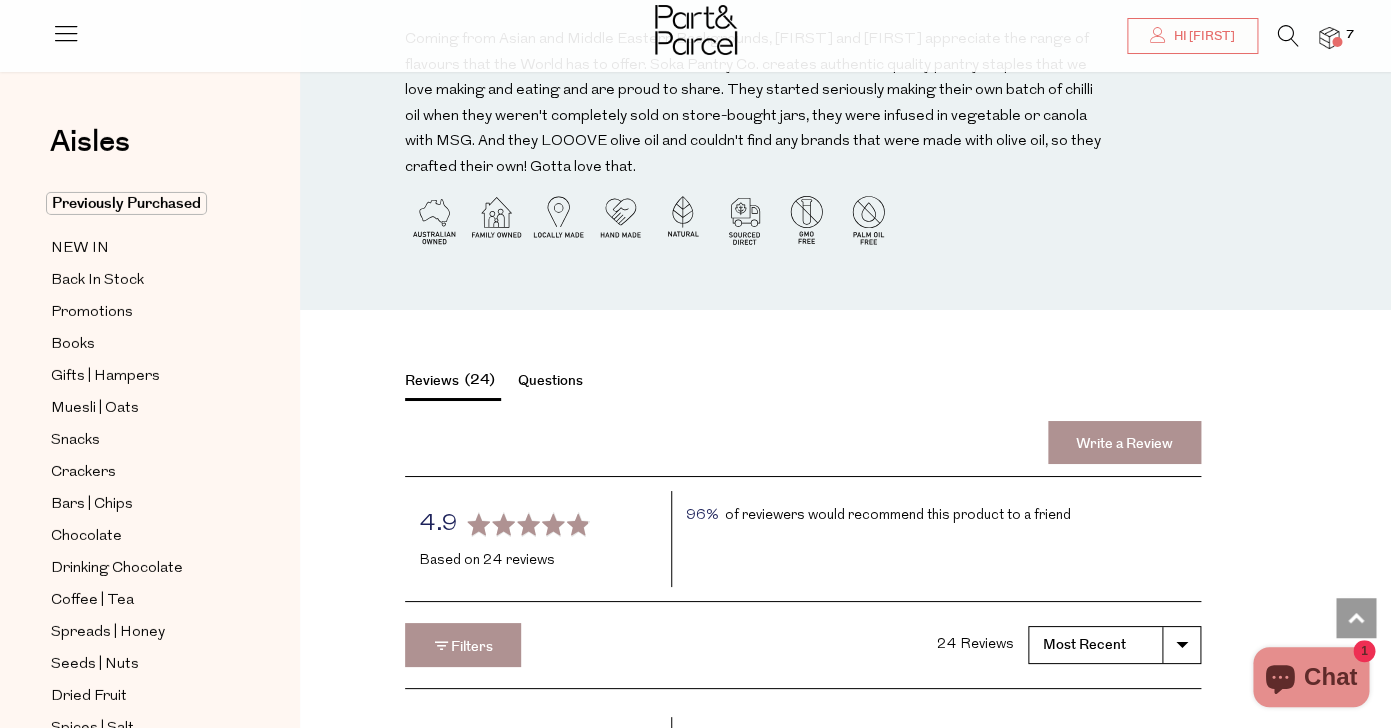 scroll, scrollTop: 2850, scrollLeft: 0, axis: vertical 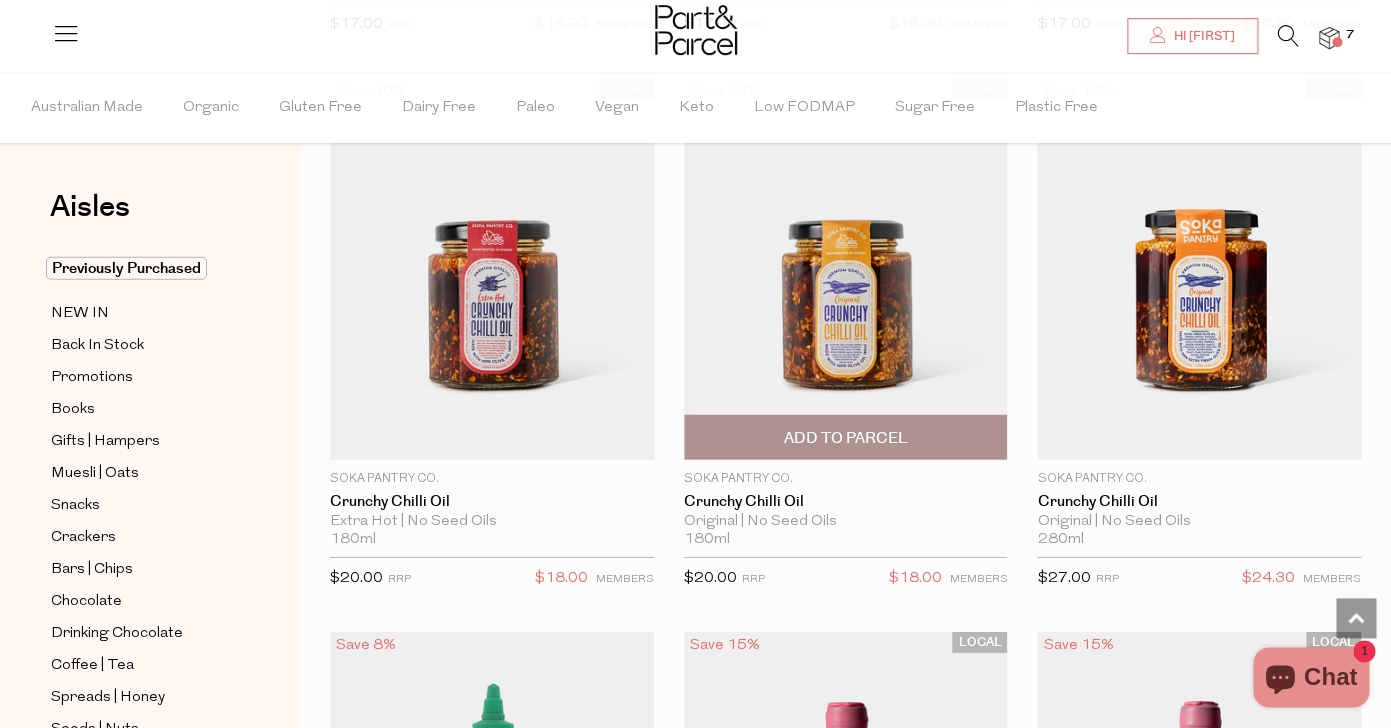 click at bounding box center (846, 269) 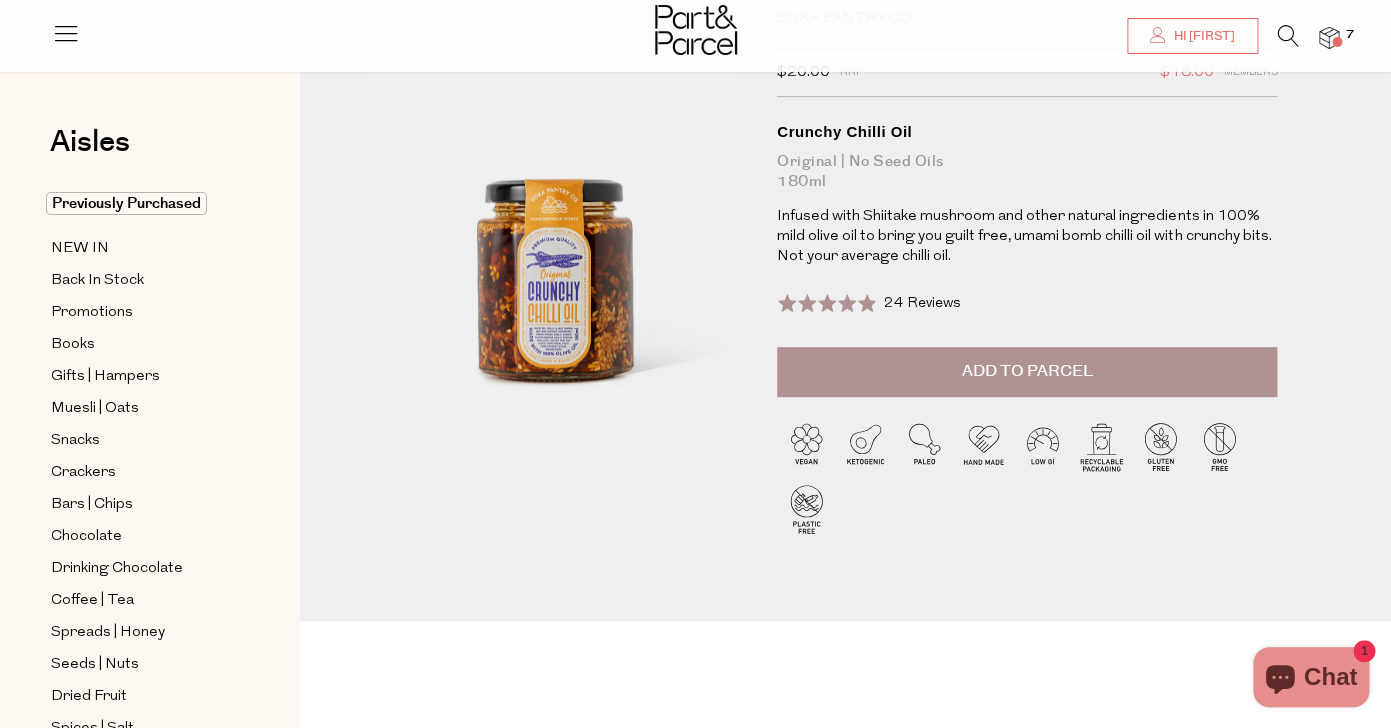 scroll, scrollTop: 0, scrollLeft: 0, axis: both 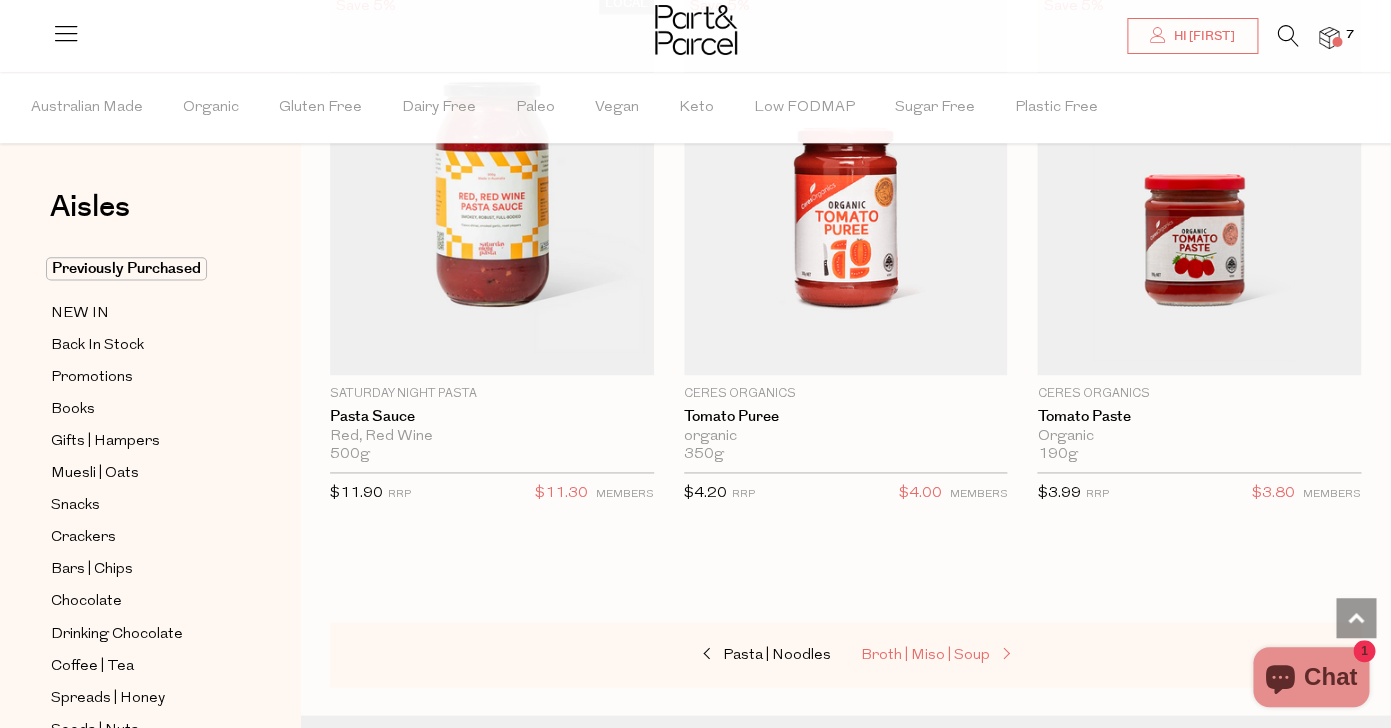 click on "Broth | Miso | Soup" at bounding box center (925, 654) 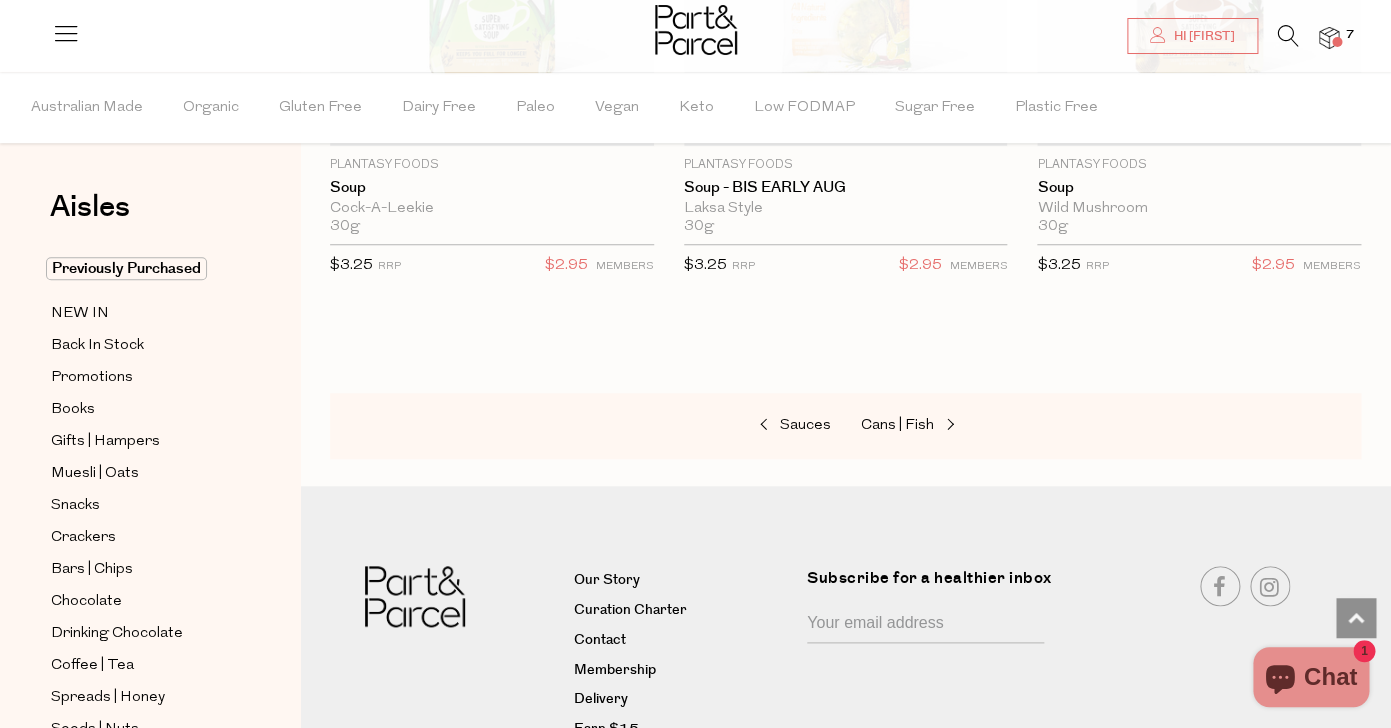scroll, scrollTop: 6040, scrollLeft: 0, axis: vertical 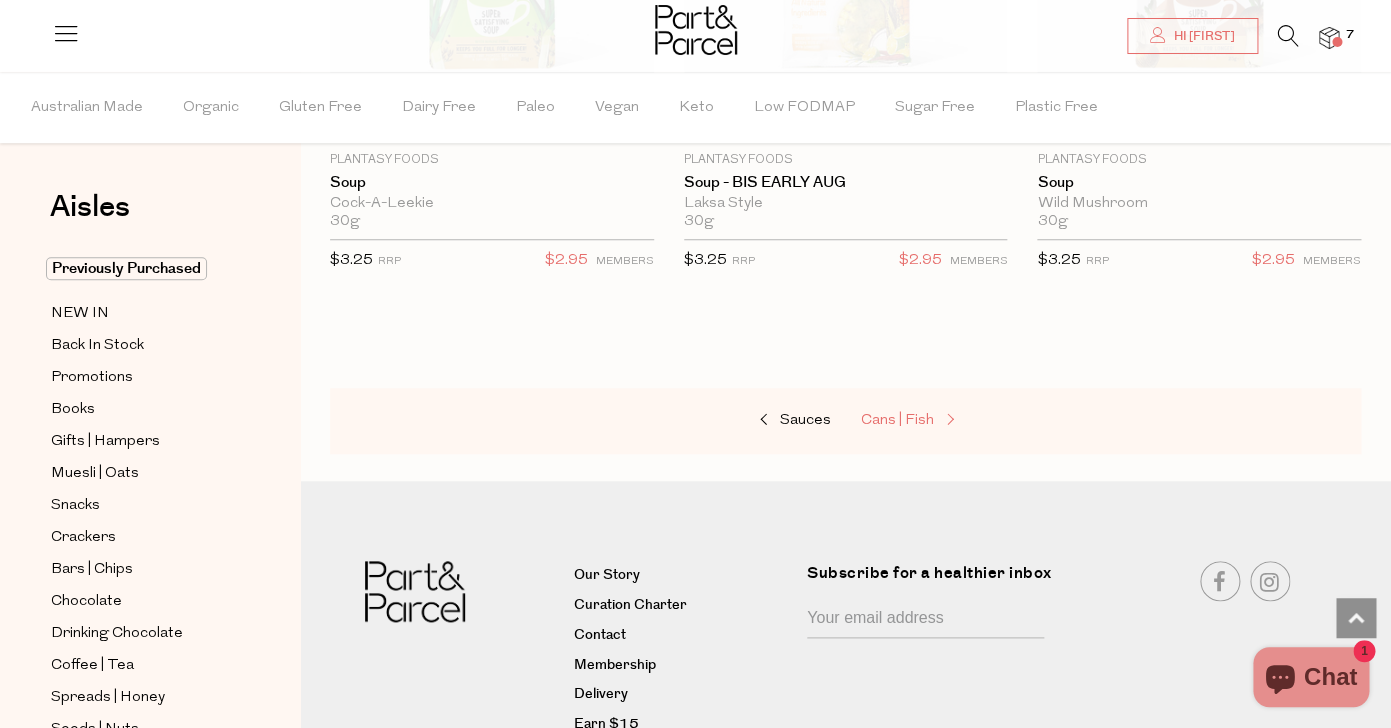 click on "Cans | Fish" at bounding box center [961, 421] 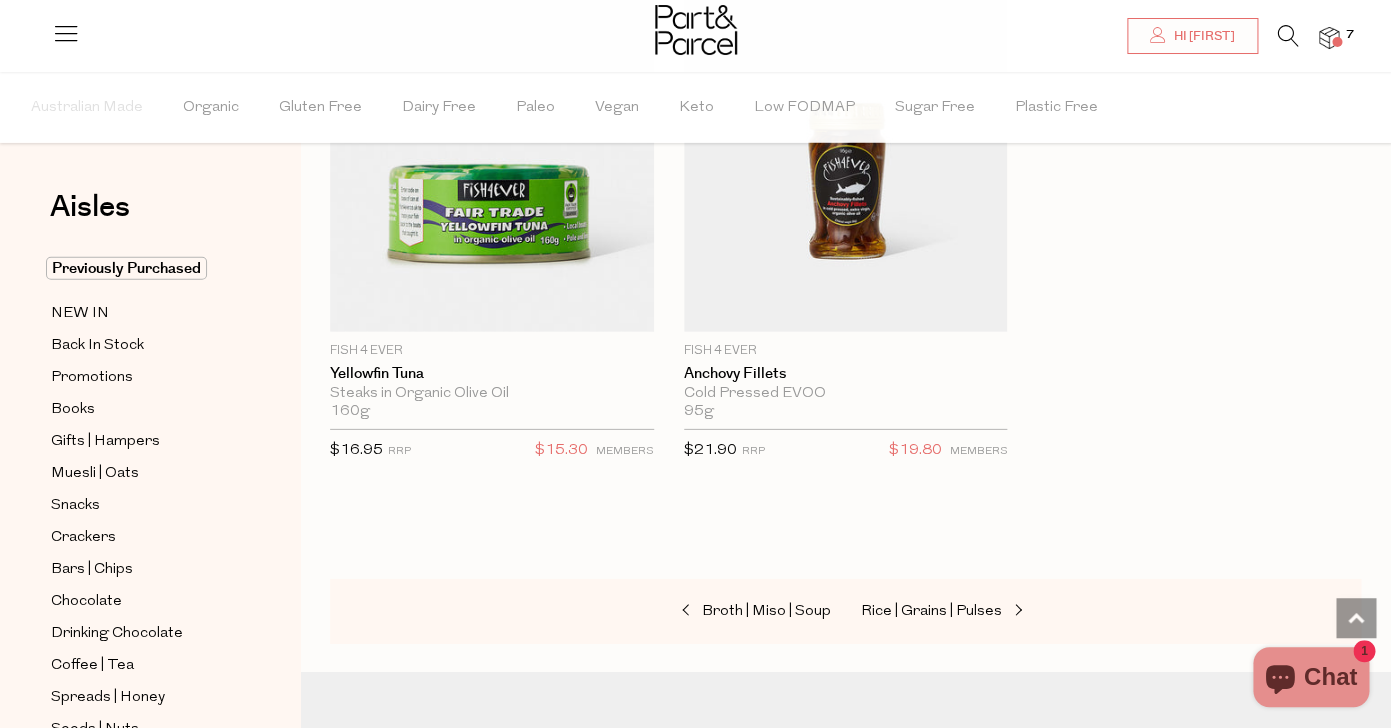scroll, scrollTop: 4752, scrollLeft: 0, axis: vertical 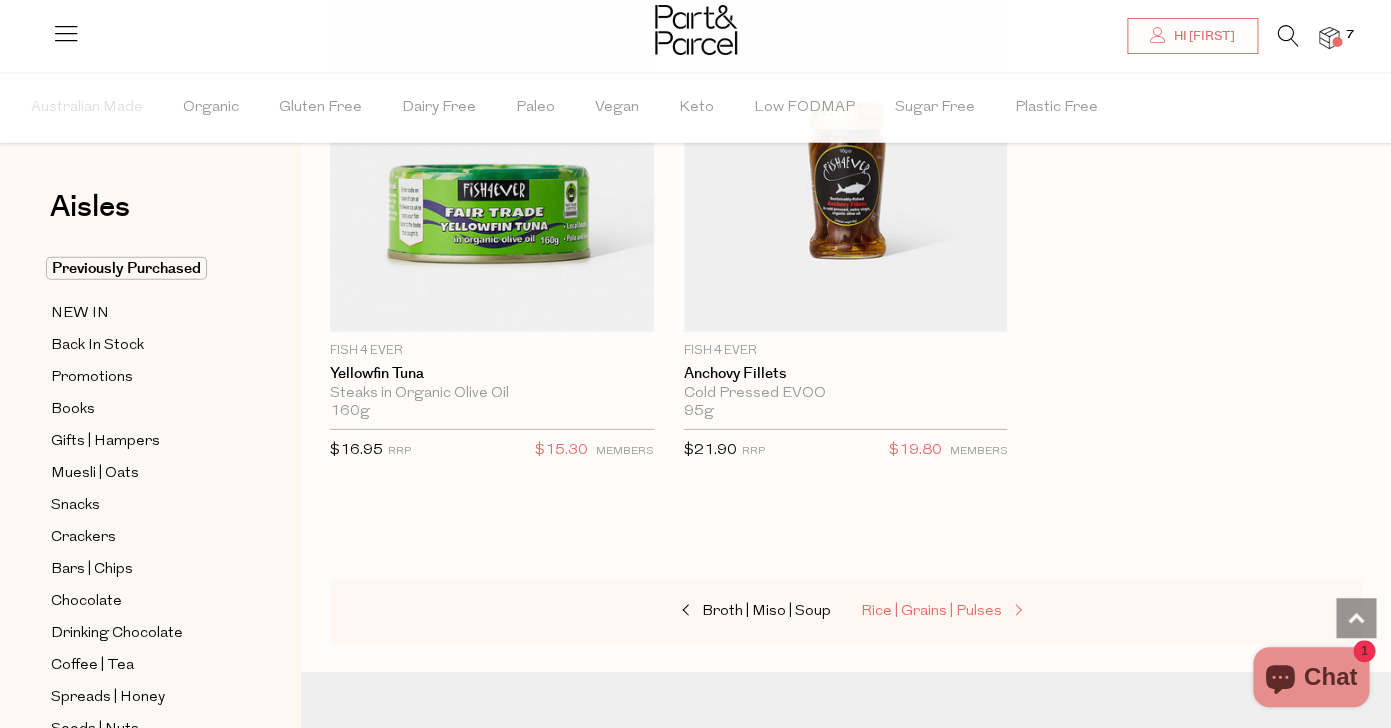 click on "Rice | Grains | Pulses" at bounding box center [931, 611] 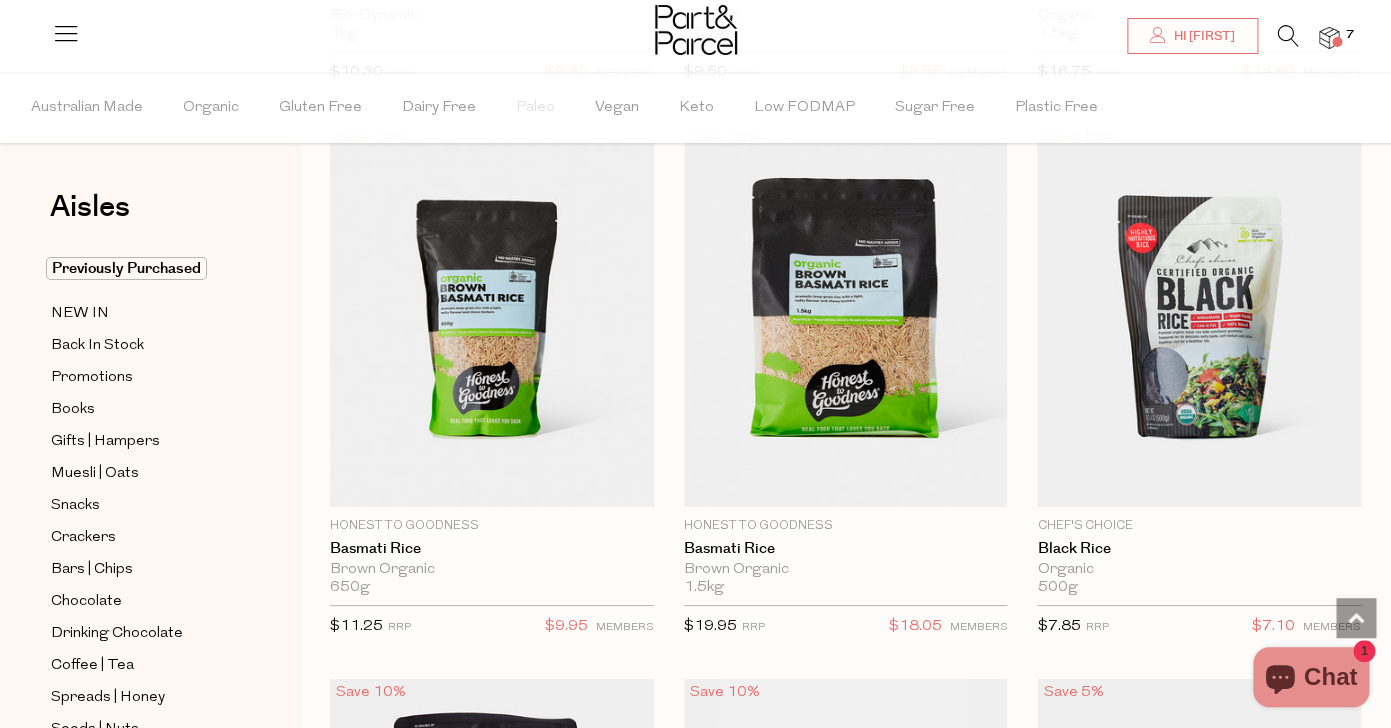 scroll, scrollTop: 2393, scrollLeft: 0, axis: vertical 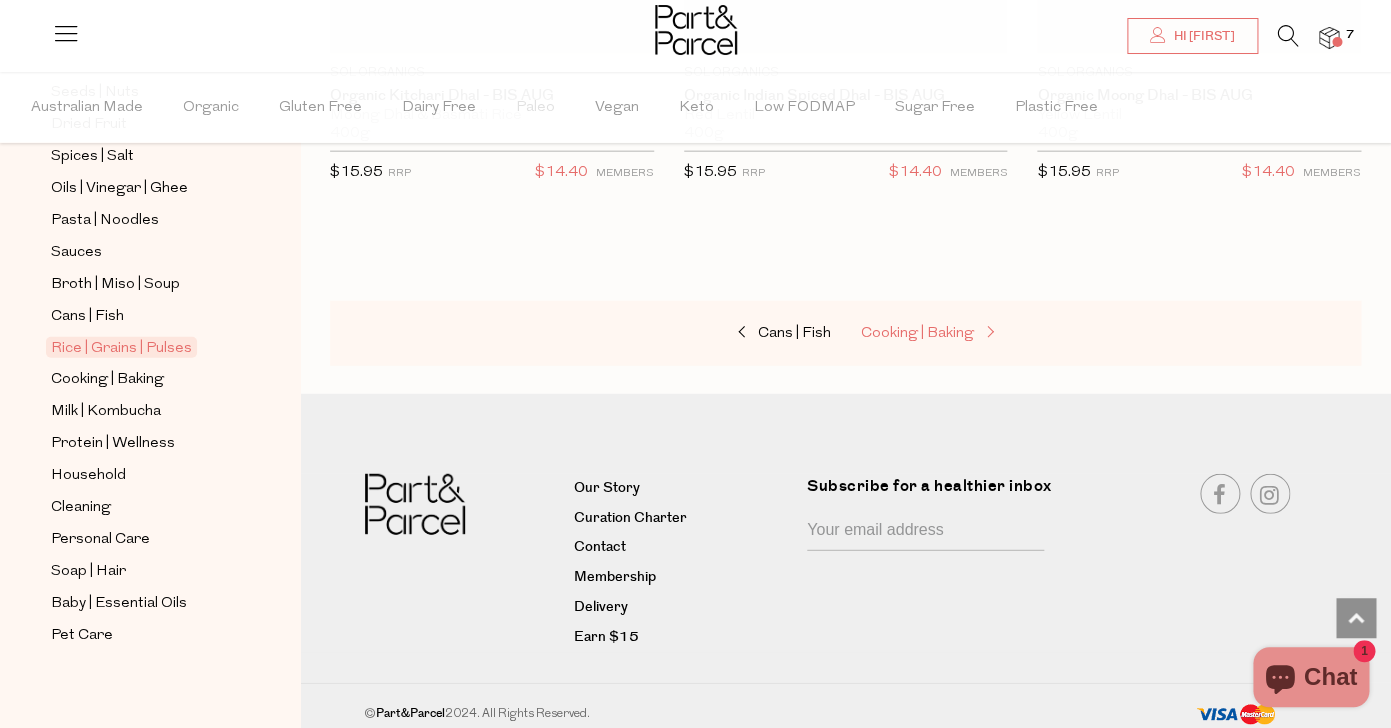 click on "Cooking | Baking" at bounding box center (917, 333) 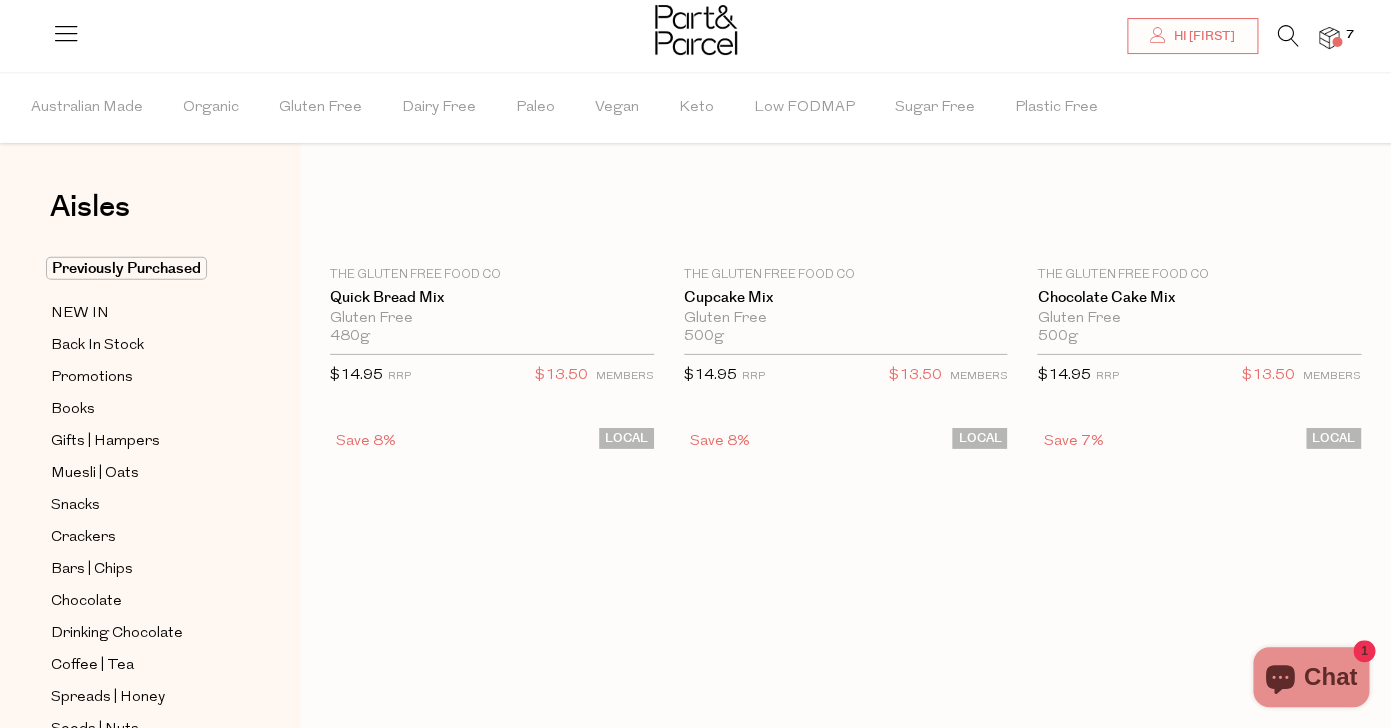 scroll, scrollTop: 7, scrollLeft: 0, axis: vertical 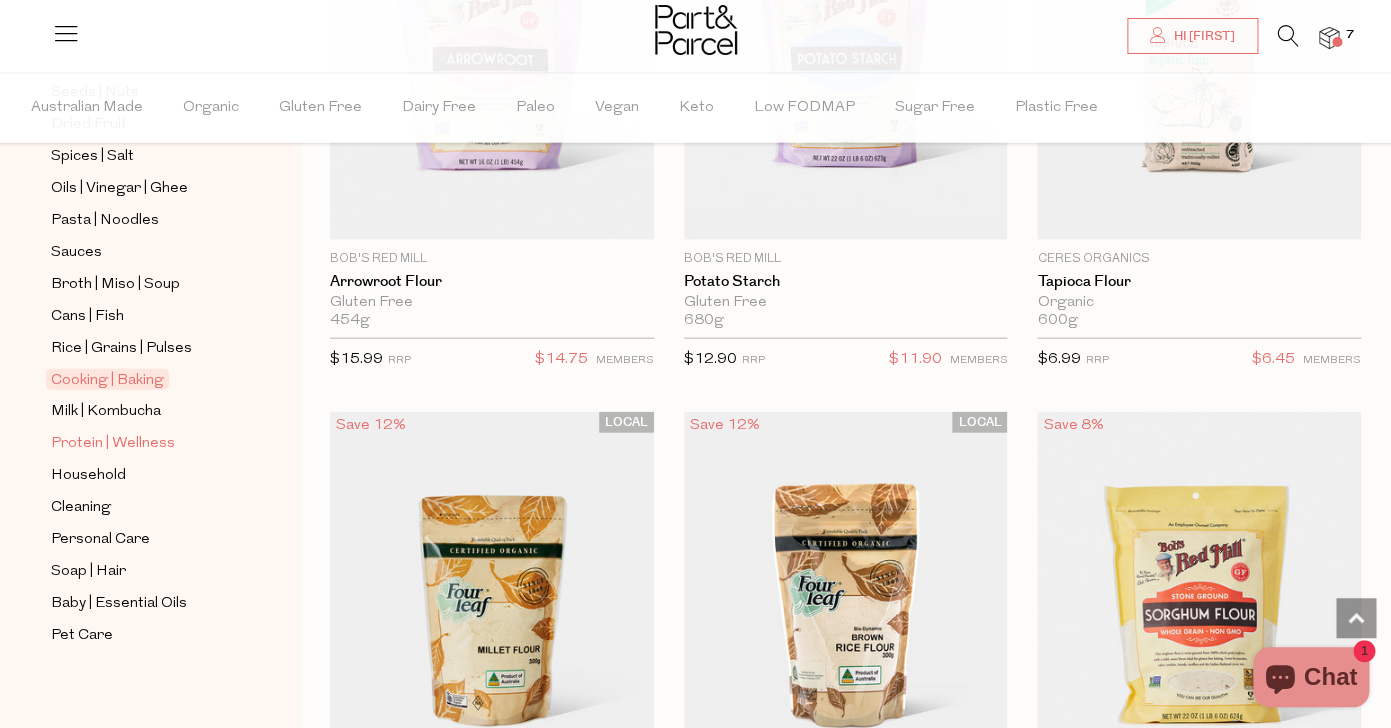 click on "Protein | Wellness" at bounding box center (113, 444) 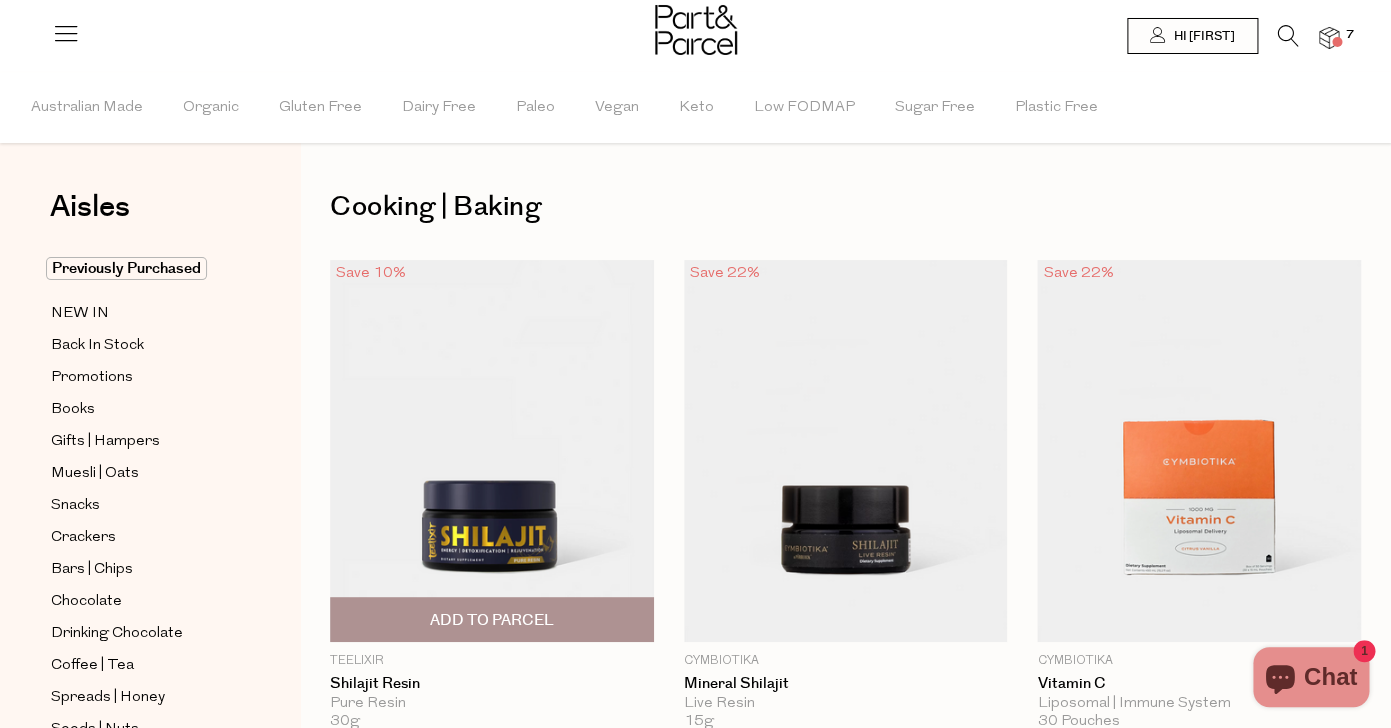 scroll, scrollTop: 0, scrollLeft: 0, axis: both 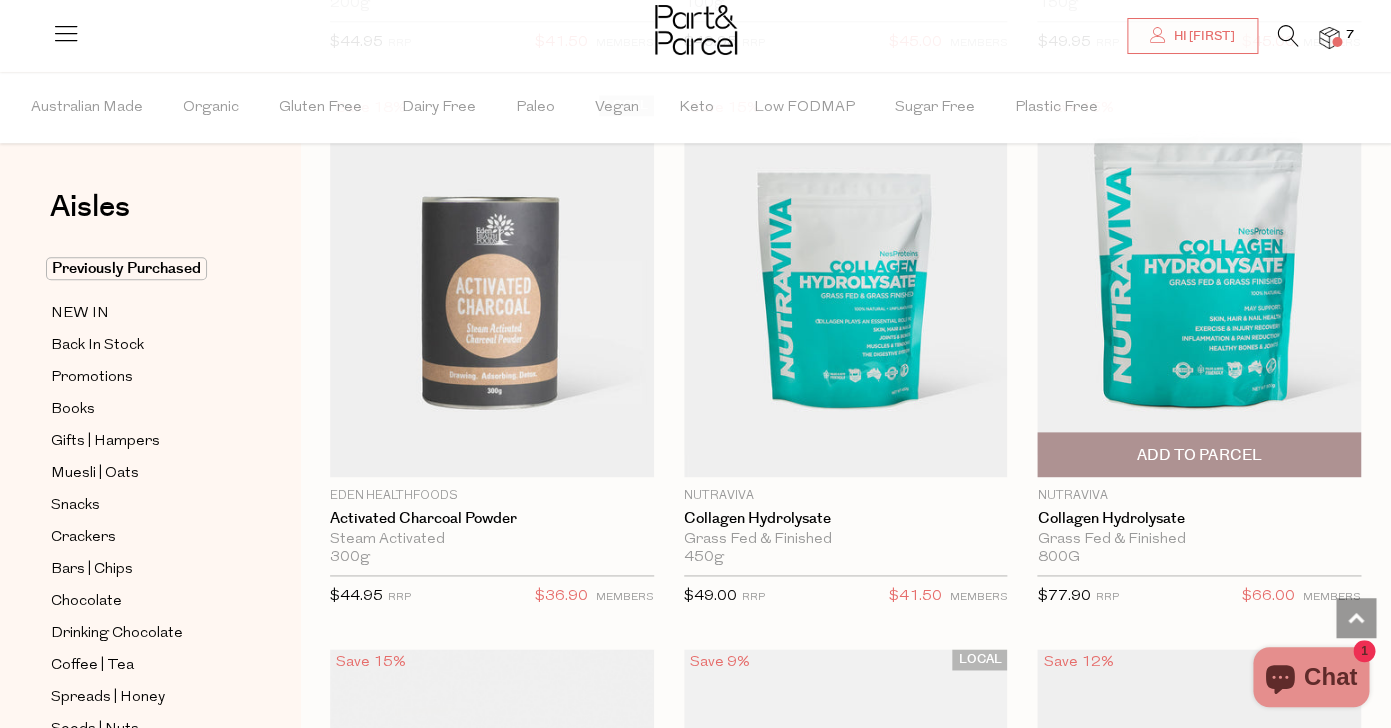 click on "Add To Parcel" at bounding box center [1199, 455] 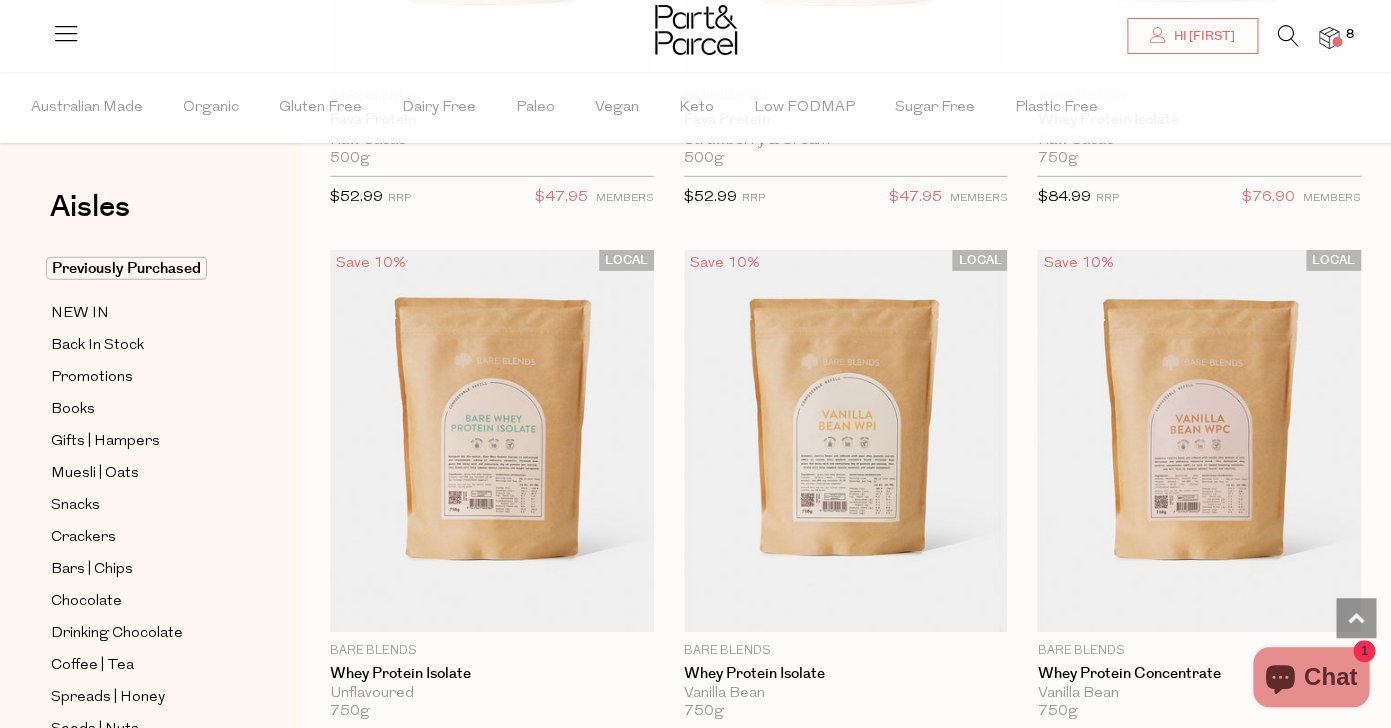 scroll, scrollTop: 22073, scrollLeft: 0, axis: vertical 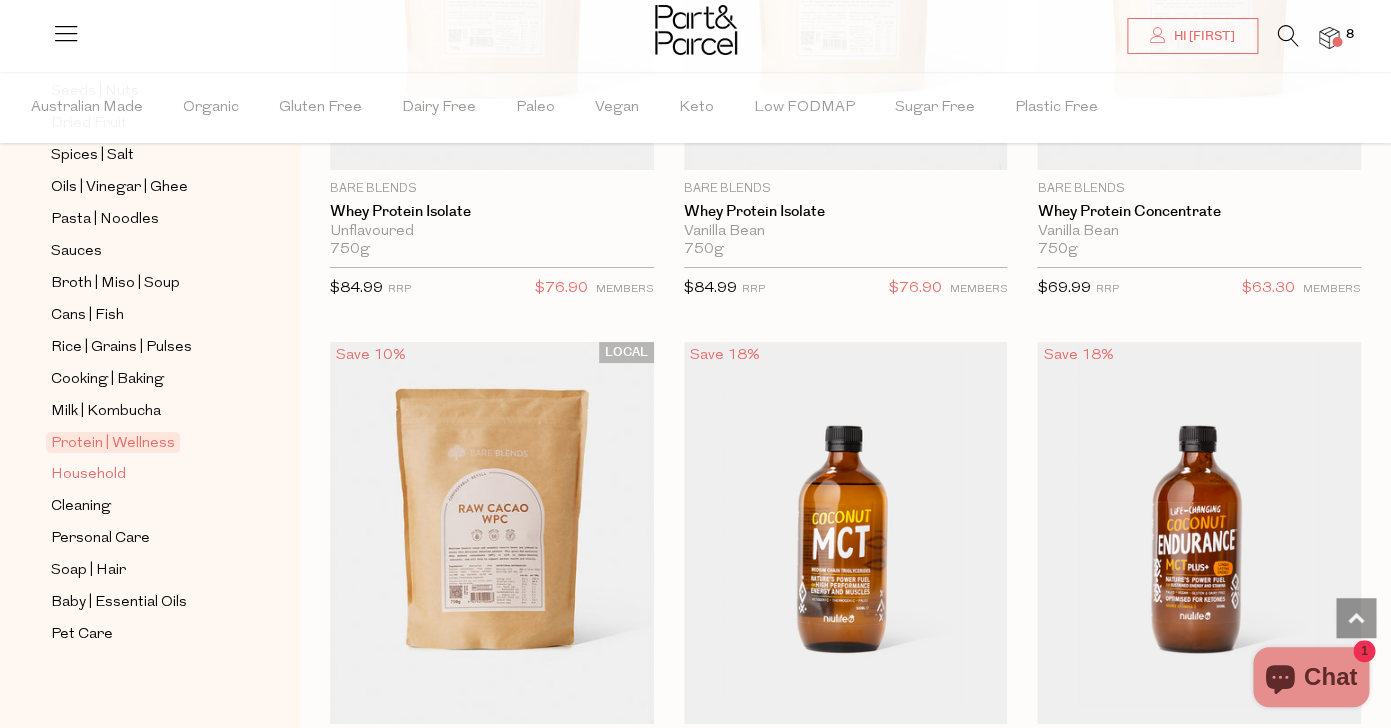 click on "Household" at bounding box center [88, 475] 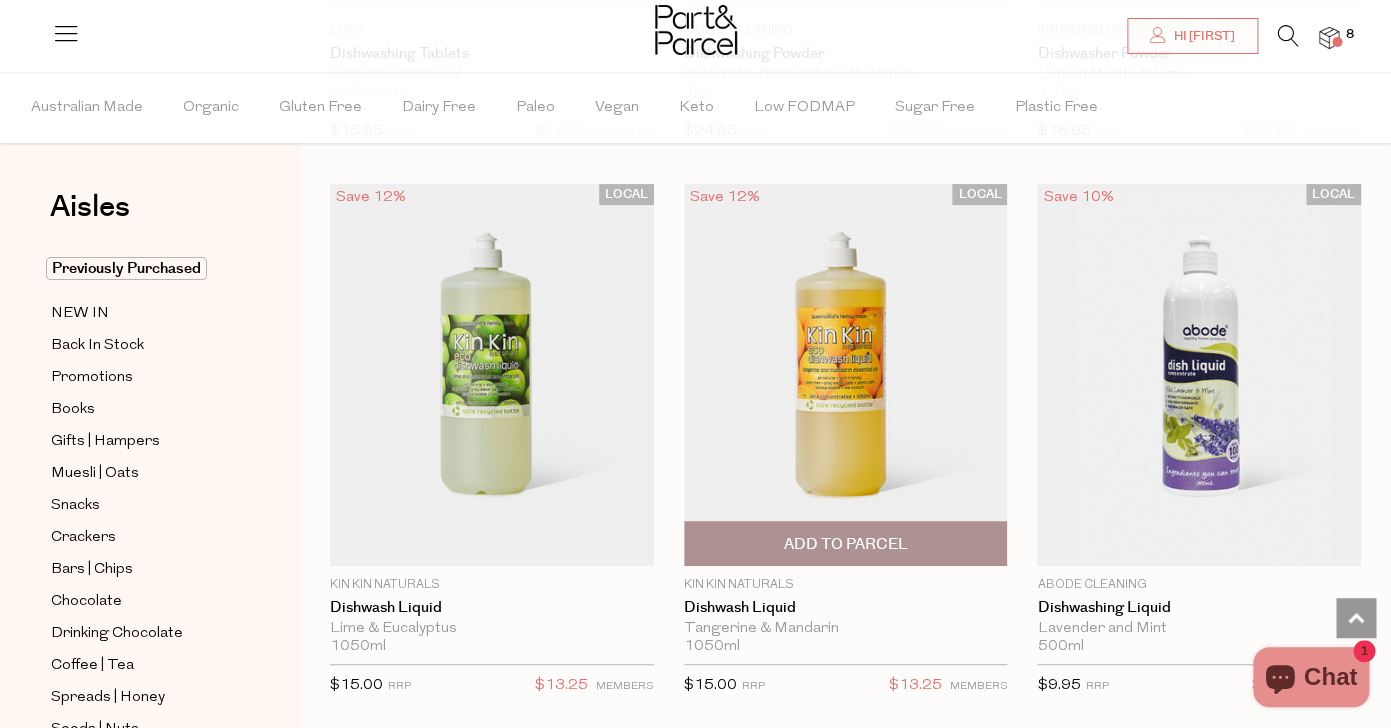 scroll, scrollTop: 5611, scrollLeft: 0, axis: vertical 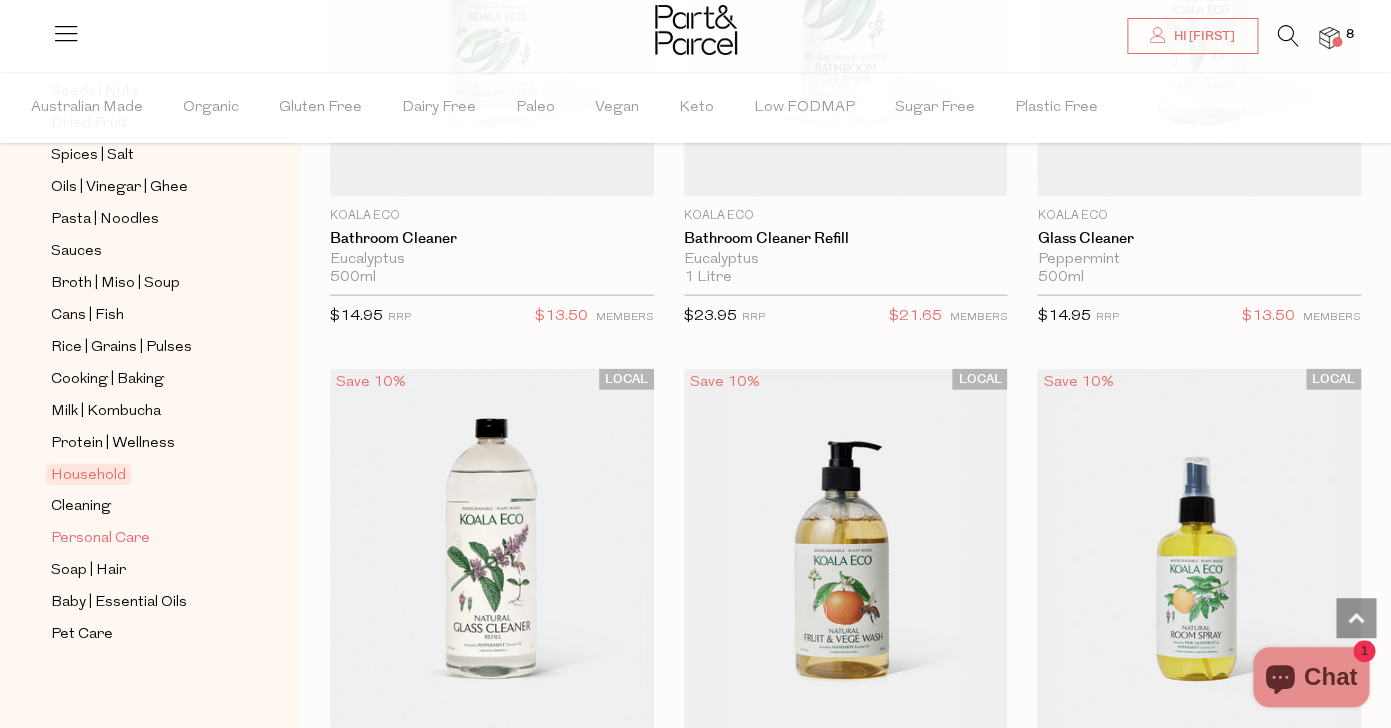 click on "Personal Care" at bounding box center [100, 539] 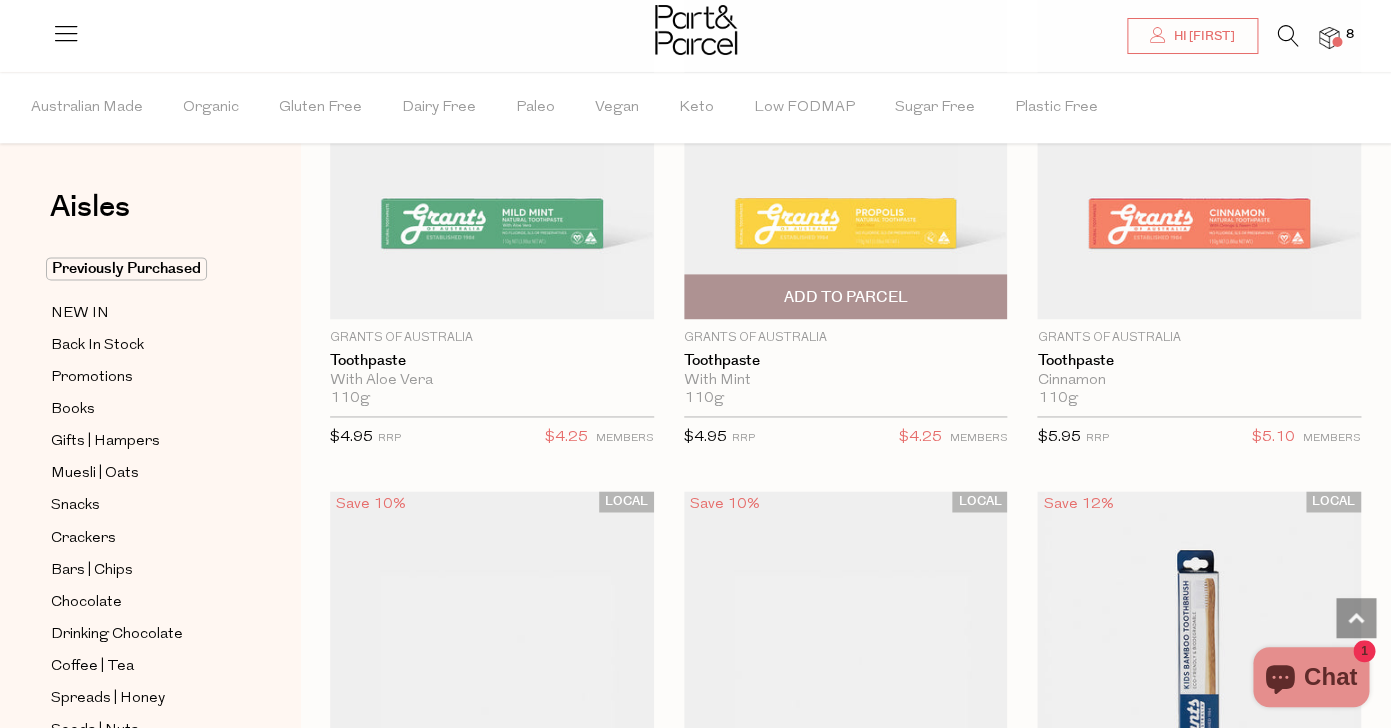 scroll, scrollTop: 3746, scrollLeft: 0, axis: vertical 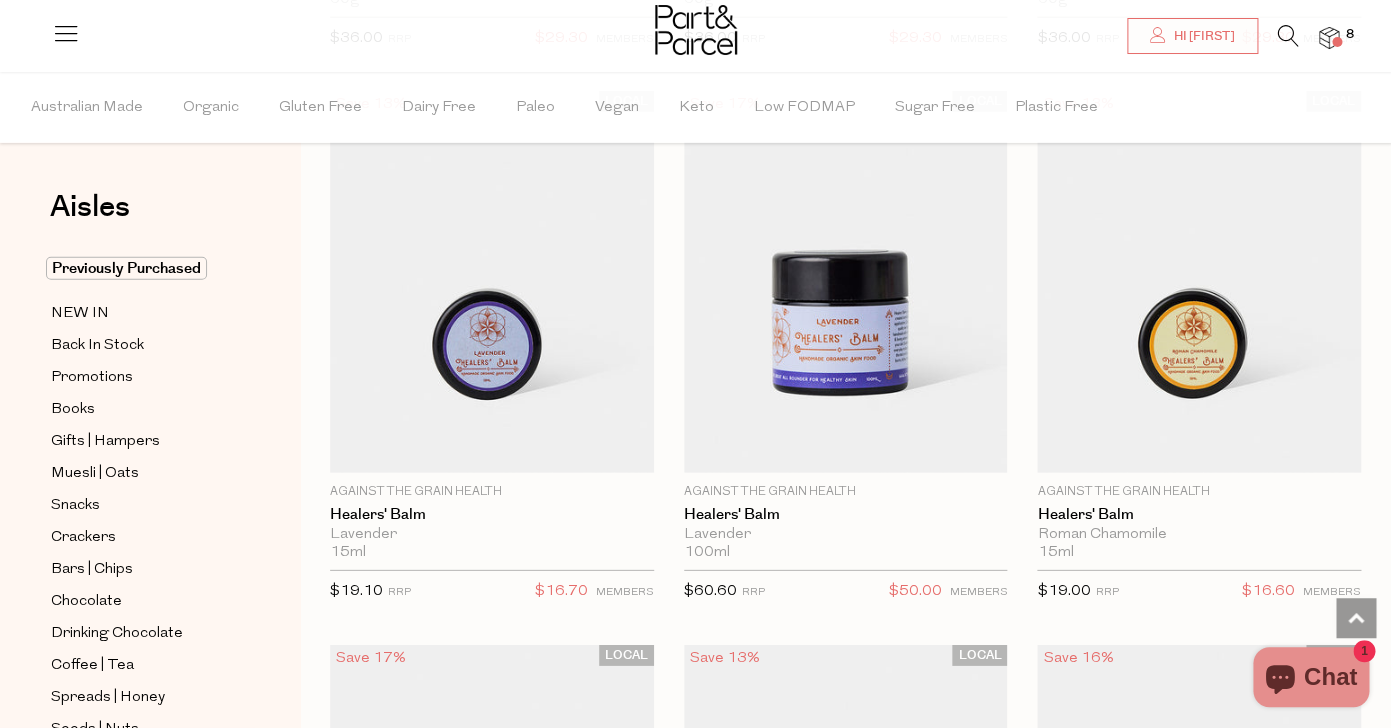 click at bounding box center (1329, 38) 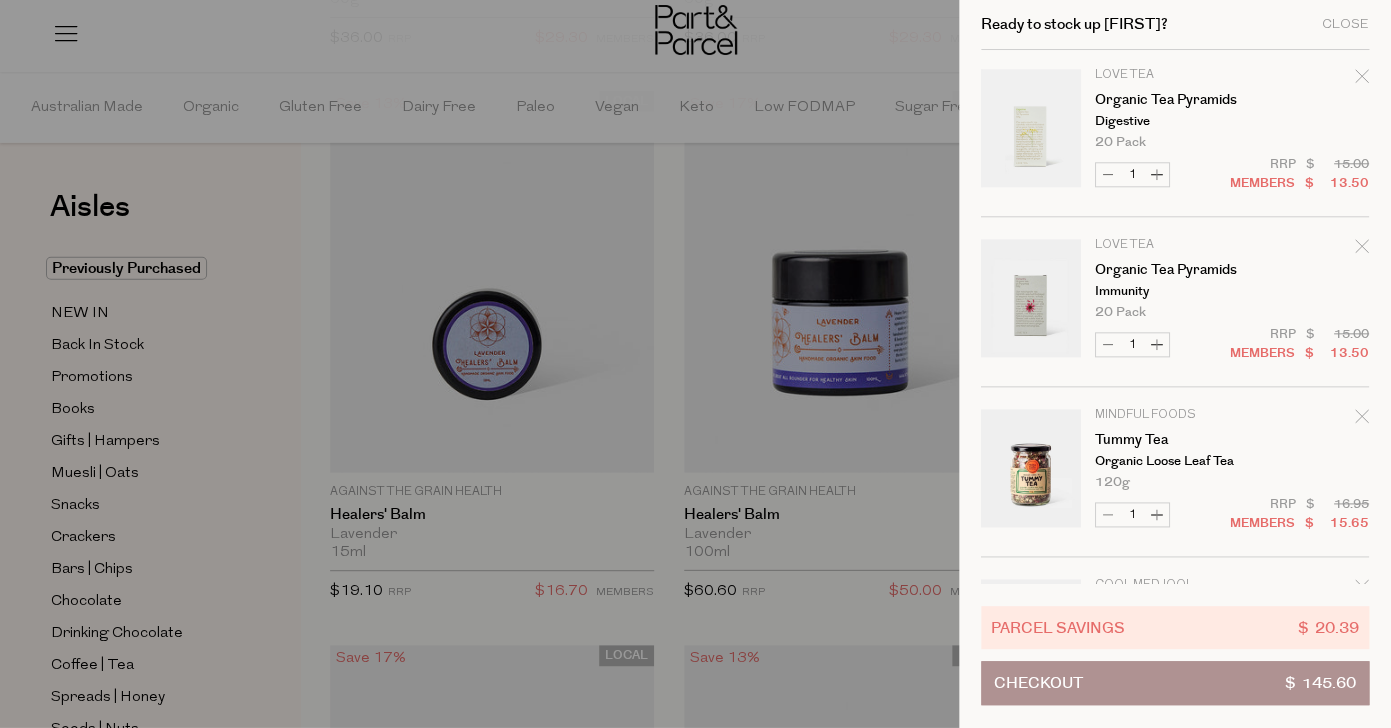 scroll, scrollTop: 695, scrollLeft: 0, axis: vertical 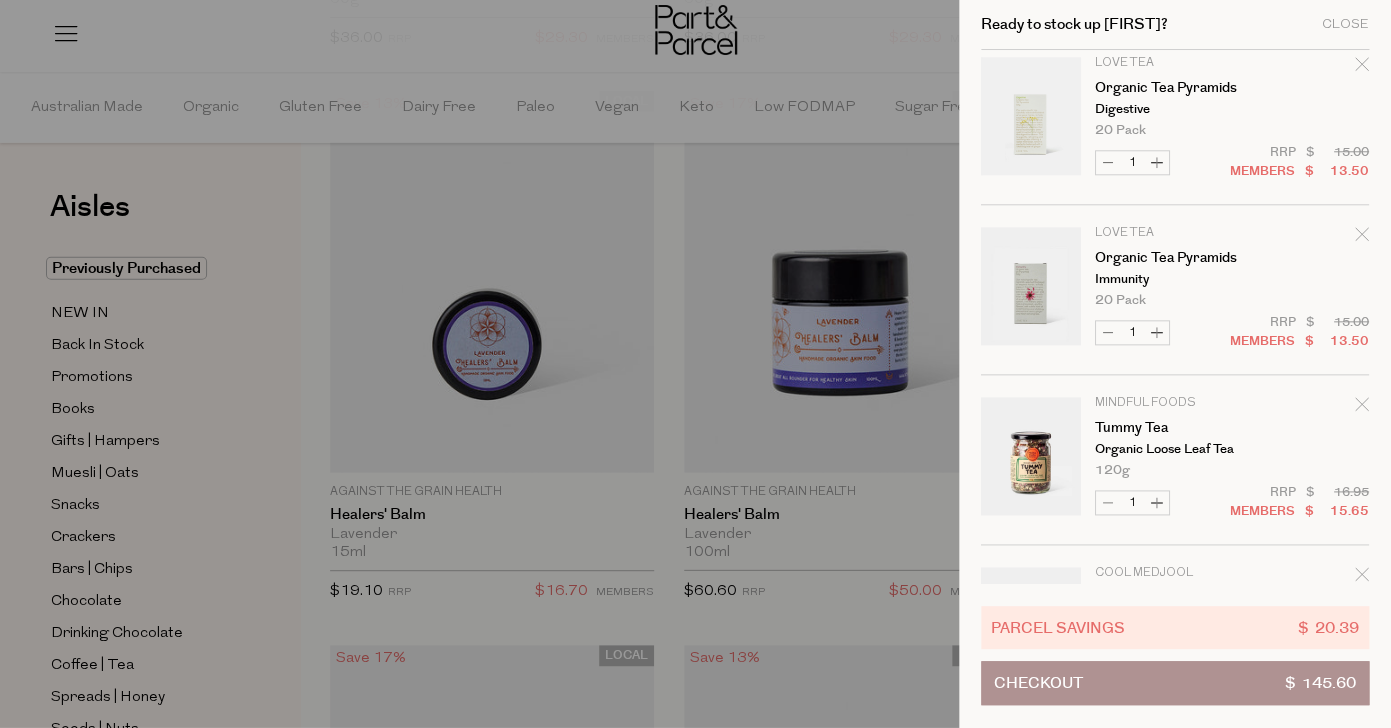 click on "Increase Organic Tea Pyramids" at bounding box center (1157, 162) 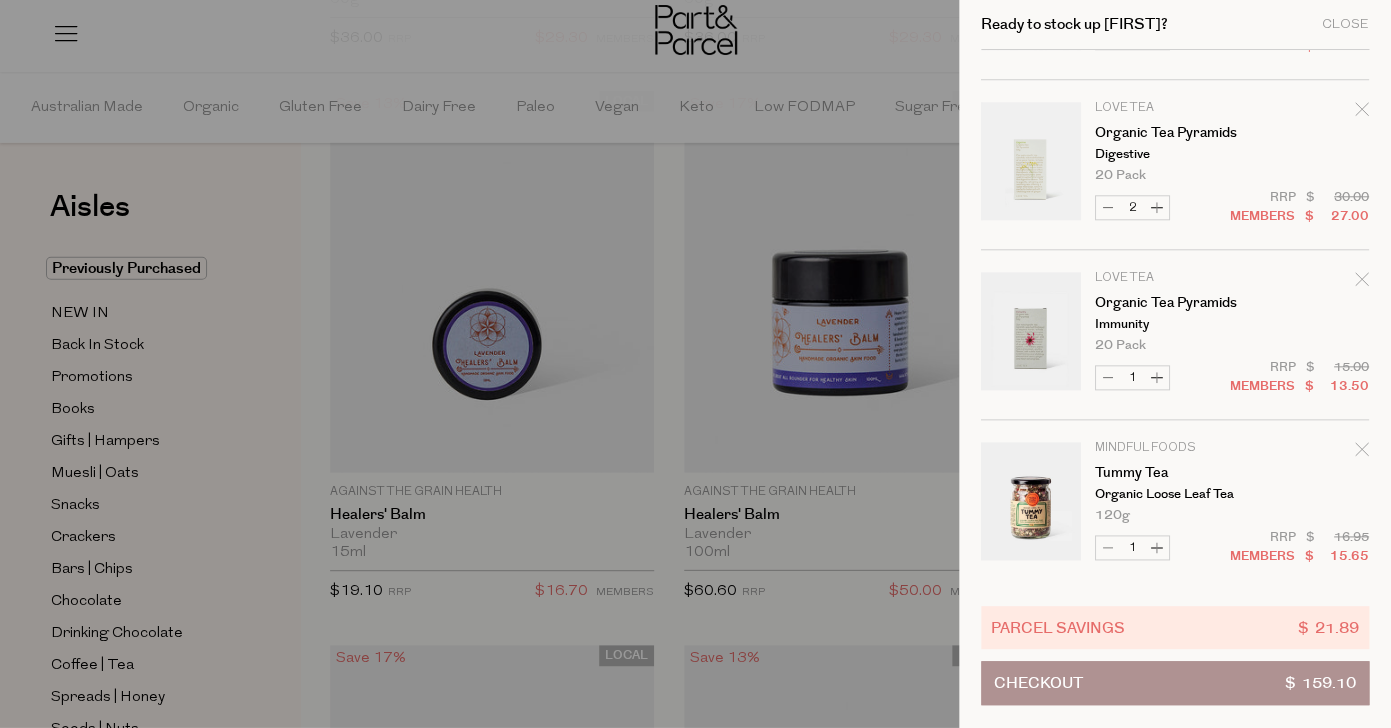 scroll, scrollTop: 828, scrollLeft: 0, axis: vertical 